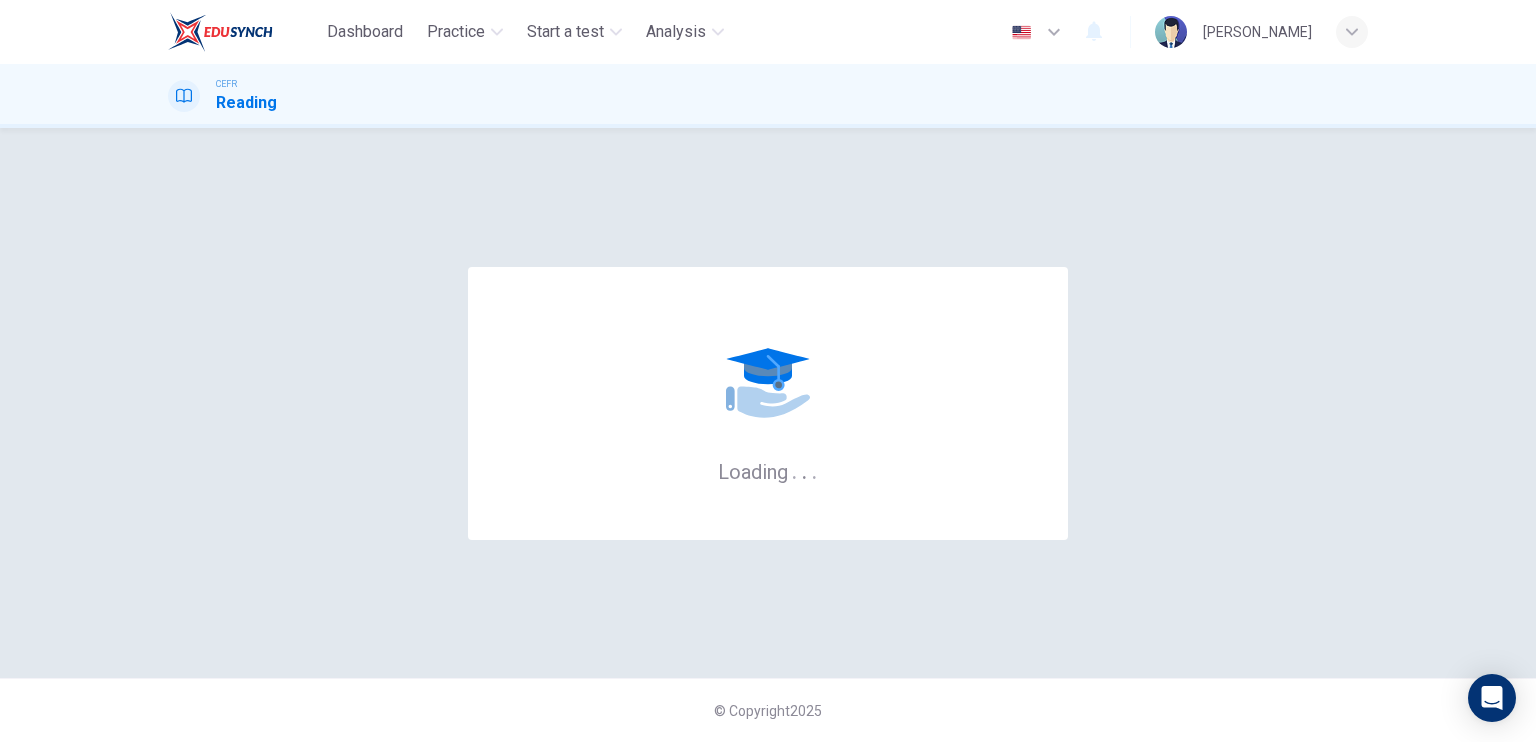scroll, scrollTop: 0, scrollLeft: 0, axis: both 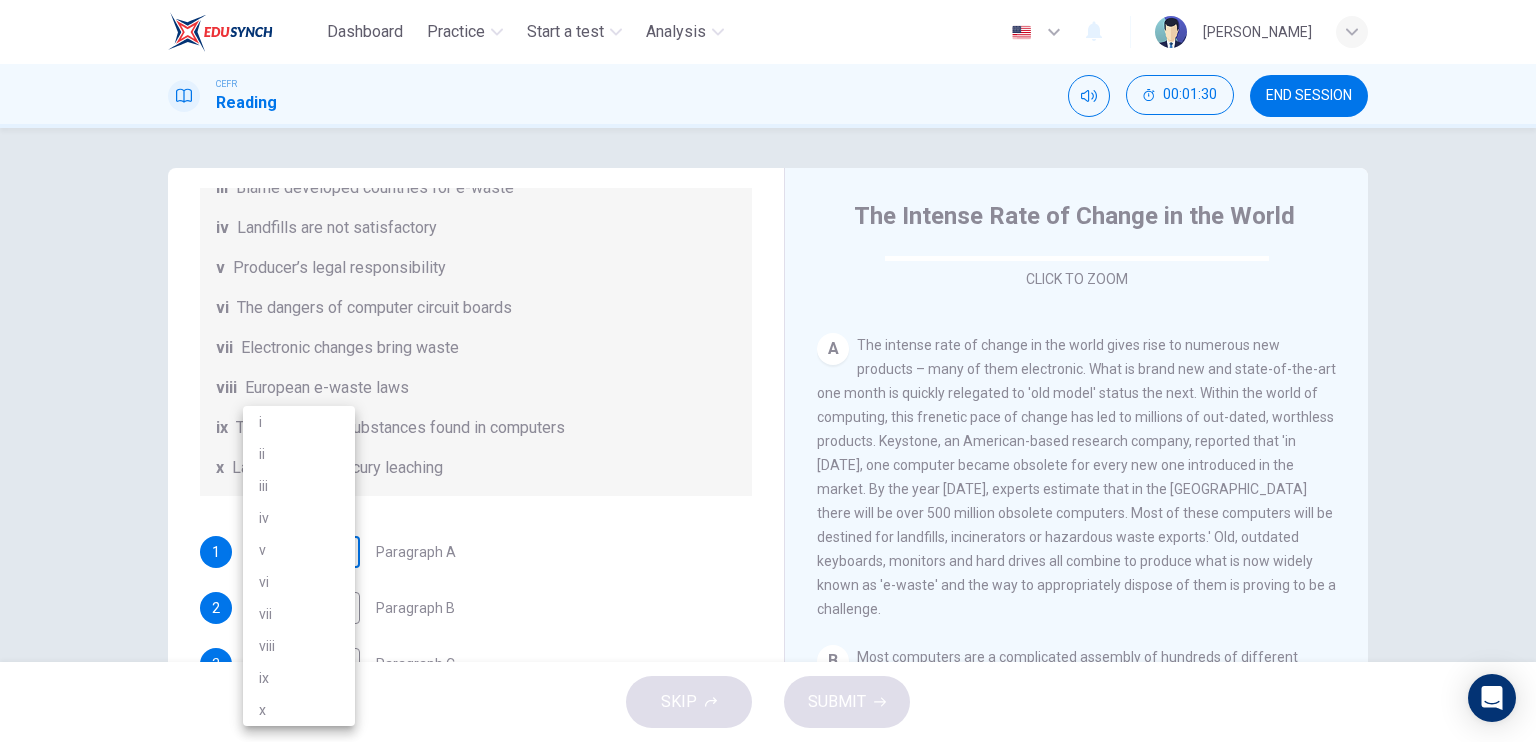 click on "Dashboard Practice Start a test Analysis English en ​ SITI AFIQAH AL HUSNA BINTI SHADI CEFR Reading 00:01:30 END SESSION Questions 1 - 7 The Reading Passage has 7 paragraphs,  A-G .
Choose the correct heading for each paragraph from the list of headings below.
Write the correct number,  i-x , in the boxes below. List of Headings i Exporting e-waste ii The hazards of burning computer junk iii Blame developed countries for e-waste iv Landfills are not satisfactory v Producer’s legal responsibility vi The dangers of computer circuit boards vii Electronic changes bring waste viii European e-waste laws ix The dangerous substances found in computers x Landfills and mercury leaching 1 ​ ​ Paragraph A 2 ​ ​ Paragraph B 3 ​ ​ Paragraph C 4 ​ ​ Paragraph D 5 ​ ​ Paragraph E 6 ​ ​ Paragraph F 7 ​ ​ Paragraph G The Intense Rate of Change in the World CLICK TO ZOOM Click to Zoom A B C D E F G SKIP SUBMIT EduSynch - Online Language Proficiency Testing
Dashboard Practice Analysis i" at bounding box center (768, 371) 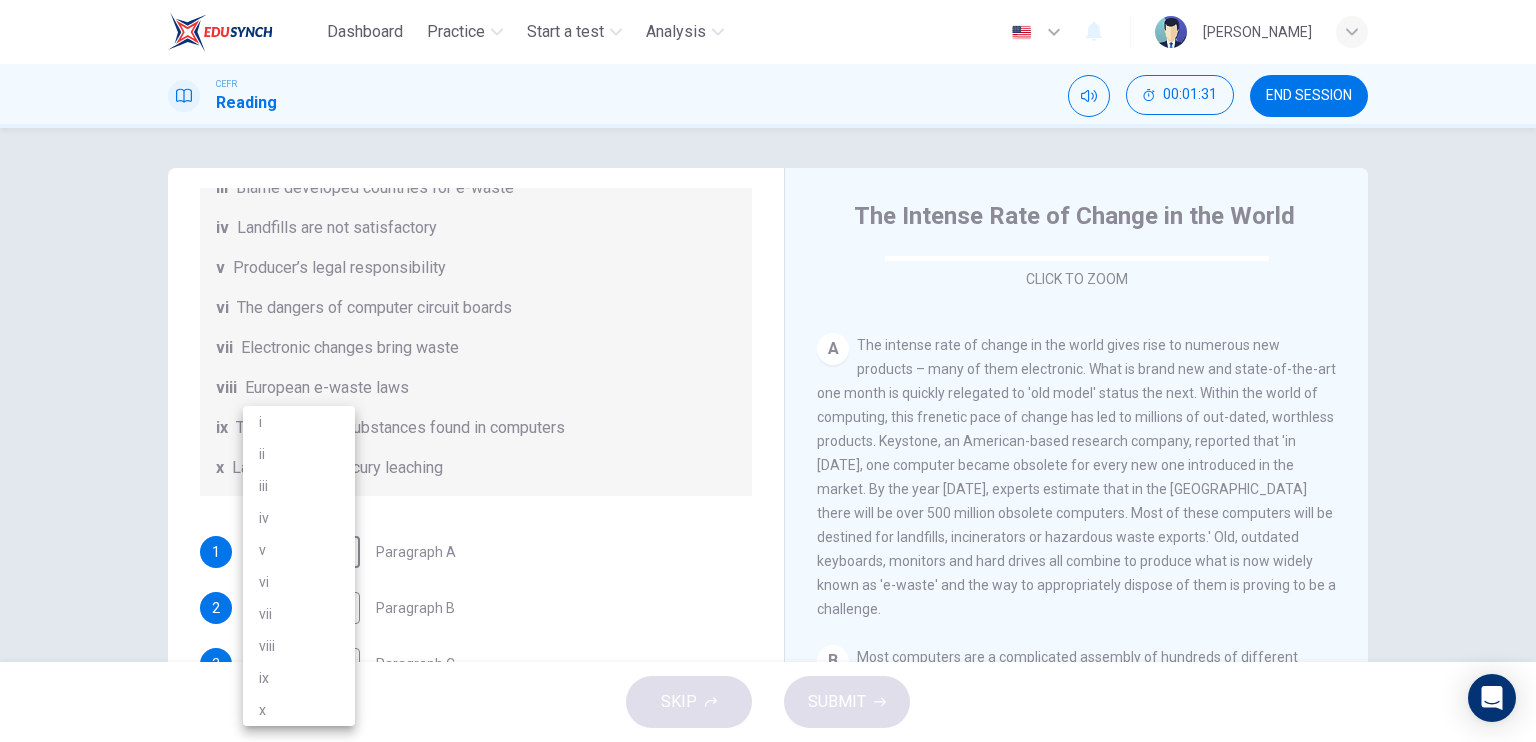 click on "vii" at bounding box center [299, 614] 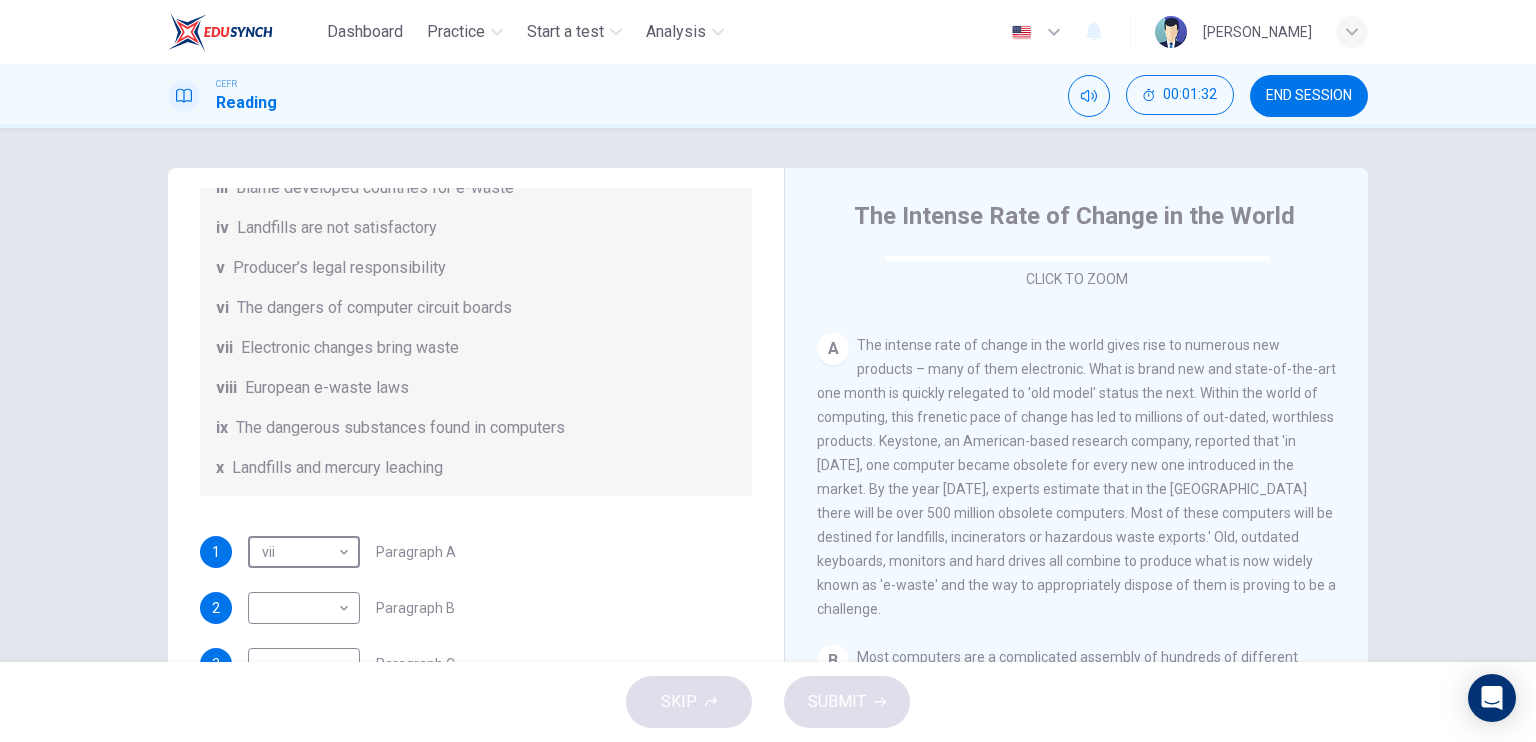 type on "vii" 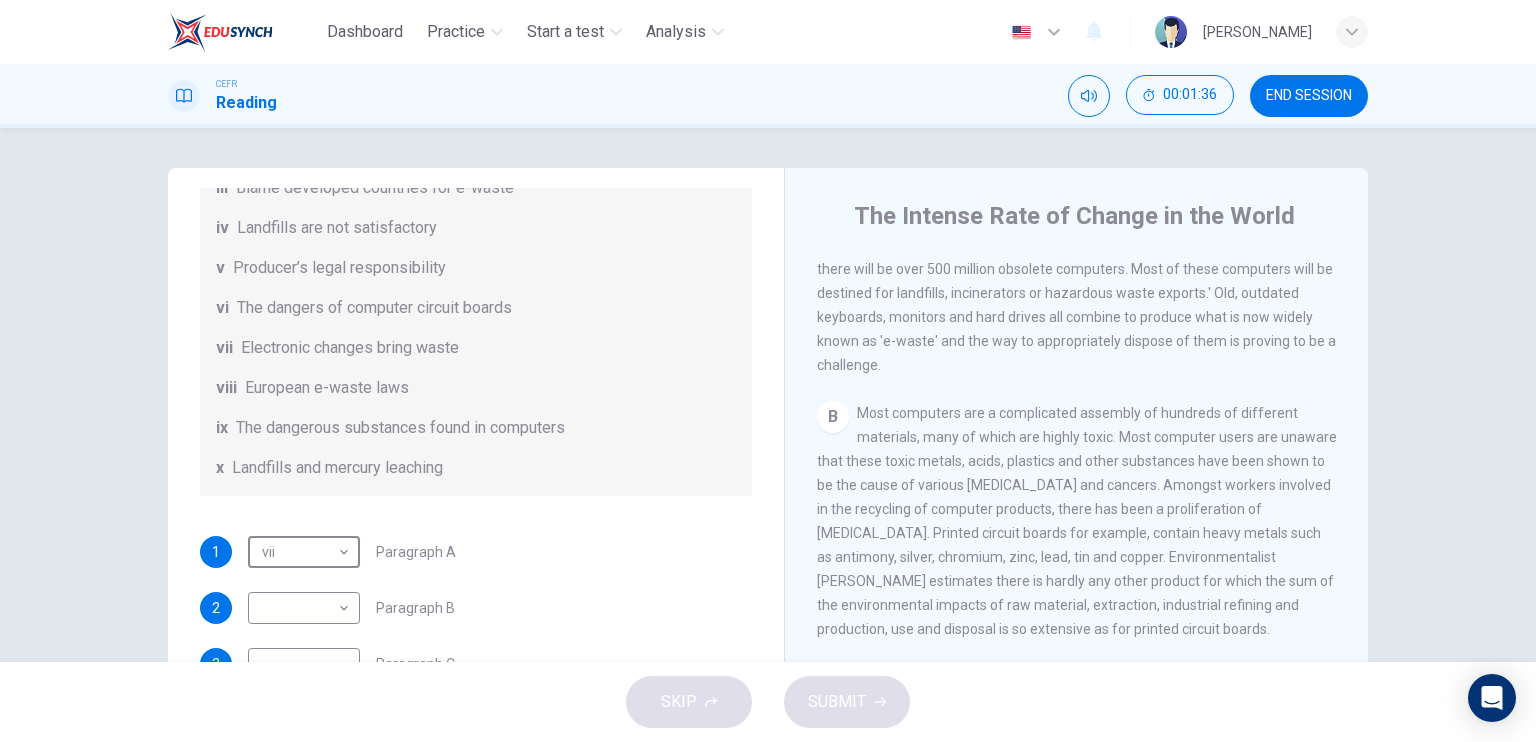 scroll, scrollTop: 591, scrollLeft: 0, axis: vertical 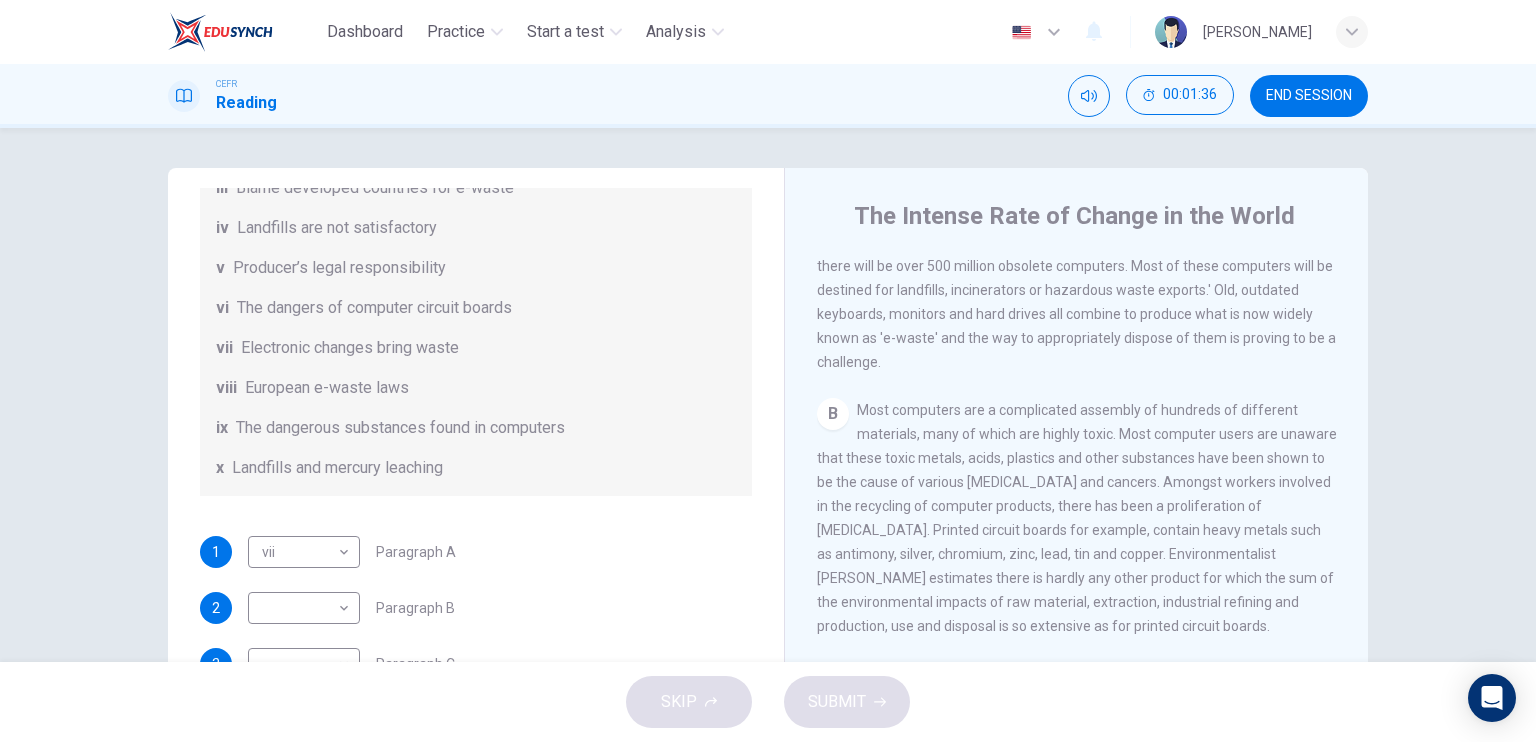 click on "B Most computers are a complicated assembly of hundreds of different materials, many of which are highly toxic. Most computer users are unaware that these toxic metals, acids, plastics and other substances have been shown to be the cause of various [MEDICAL_DATA] and cancers. Amongst workers involved in the recycling of computer products, there has been a proliferation of [MEDICAL_DATA]. Printed circuit boards for example, contain heavy metals such as antimony, silver, chromium, zinc, lead, tin and copper. Environmentalist [PERSON_NAME] estimates there is hardly any other product for which the sum of the environmental impacts of raw material, extraction, industrial refining and production, use and disposal is so extensive as for printed circuit boards." at bounding box center (1077, 518) 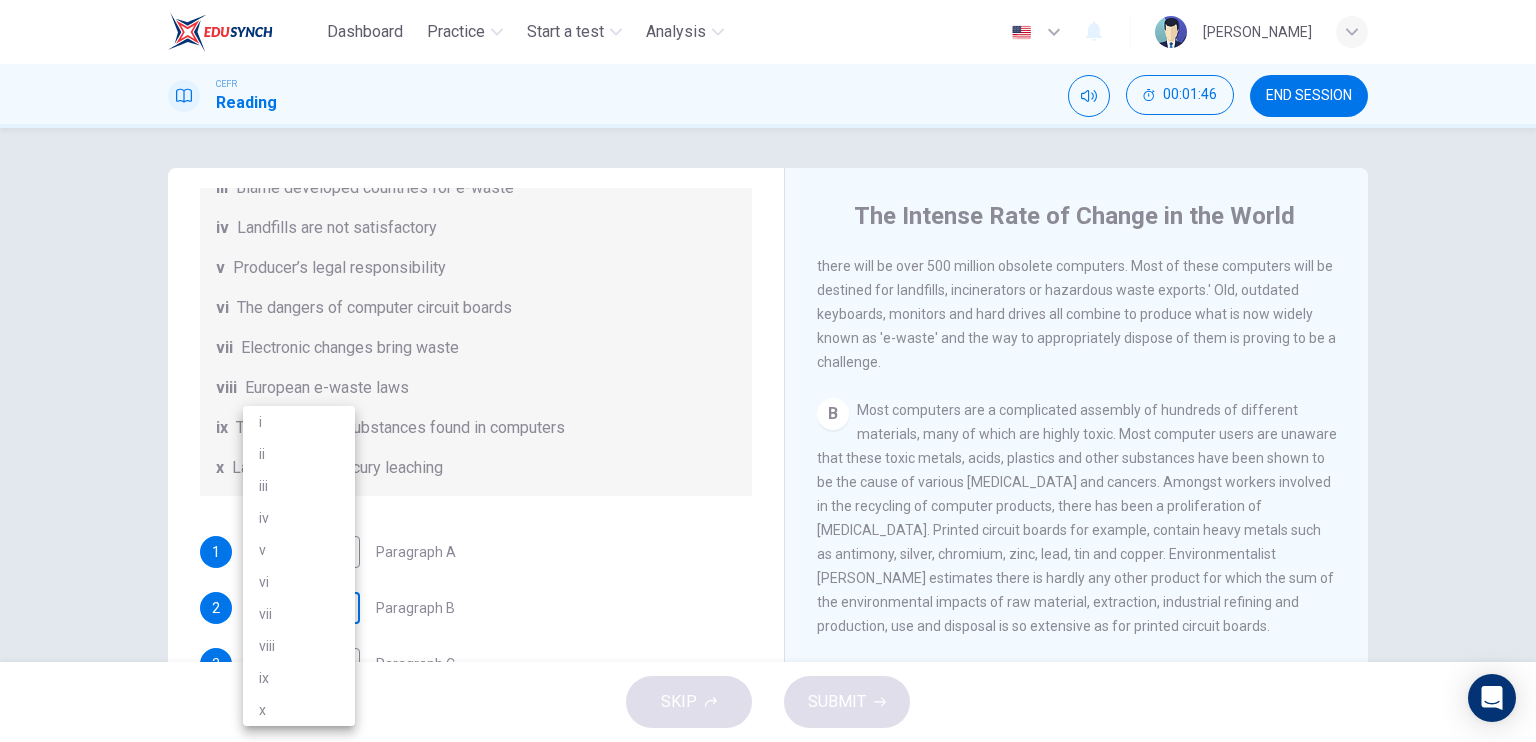 click on "Dashboard Practice Start a test Analysis English en ​ SITI AFIQAH AL HUSNA BINTI SHADI CEFR Reading 00:01:46 END SESSION Questions 1 - 7 The Reading Passage has 7 paragraphs,  A-G .
Choose the correct heading for each paragraph from the list of headings below.
Write the correct number,  i-x , in the boxes below. List of Headings i Exporting e-waste ii The hazards of burning computer junk iii Blame developed countries for e-waste iv Landfills are not satisfactory v Producer’s legal responsibility vi The dangers of computer circuit boards vii Electronic changes bring waste viii European e-waste laws ix The dangerous substances found in computers x Landfills and mercury leaching 1 vii vii ​ Paragraph A 2 ​ ​ Paragraph B 3 ​ ​ Paragraph C 4 ​ ​ Paragraph D 5 ​ ​ Paragraph E 6 ​ ​ Paragraph F 7 ​ ​ Paragraph G The Intense Rate of Change in the World CLICK TO ZOOM Click to Zoom A B C D E F G SKIP SUBMIT EduSynch - Online Language Proficiency Testing
Dashboard Practice 2025 i" at bounding box center (768, 371) 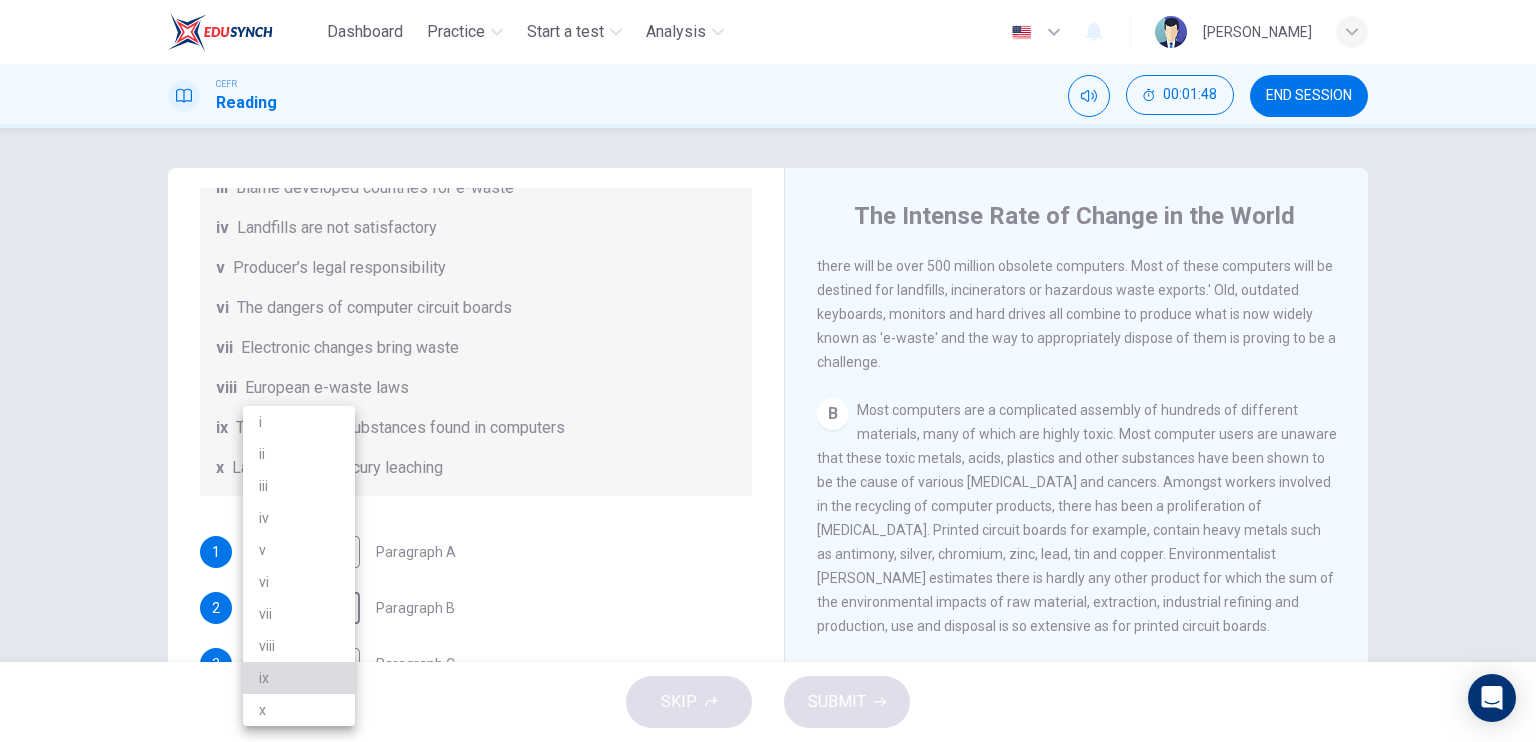 click on "ix" at bounding box center [299, 678] 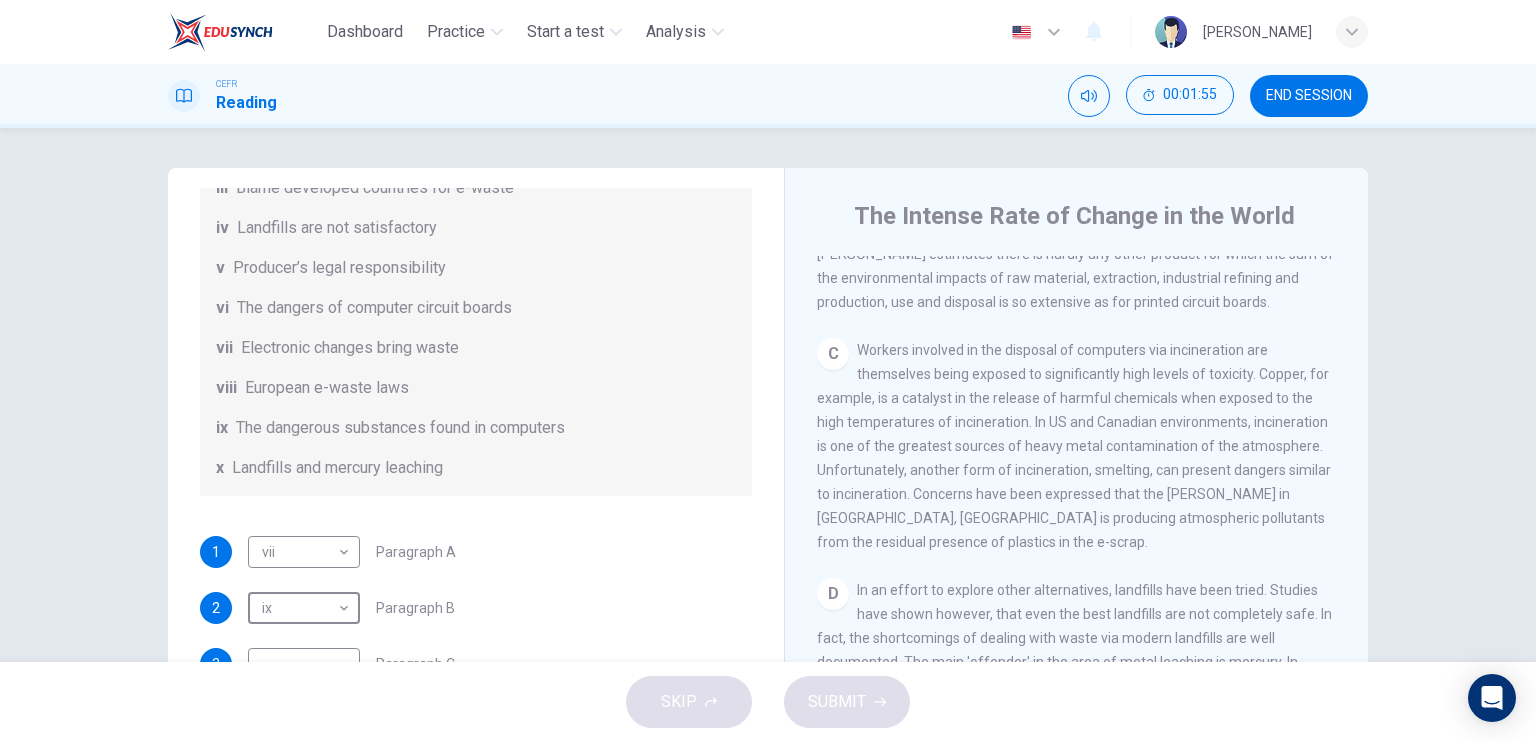 scroll, scrollTop: 916, scrollLeft: 0, axis: vertical 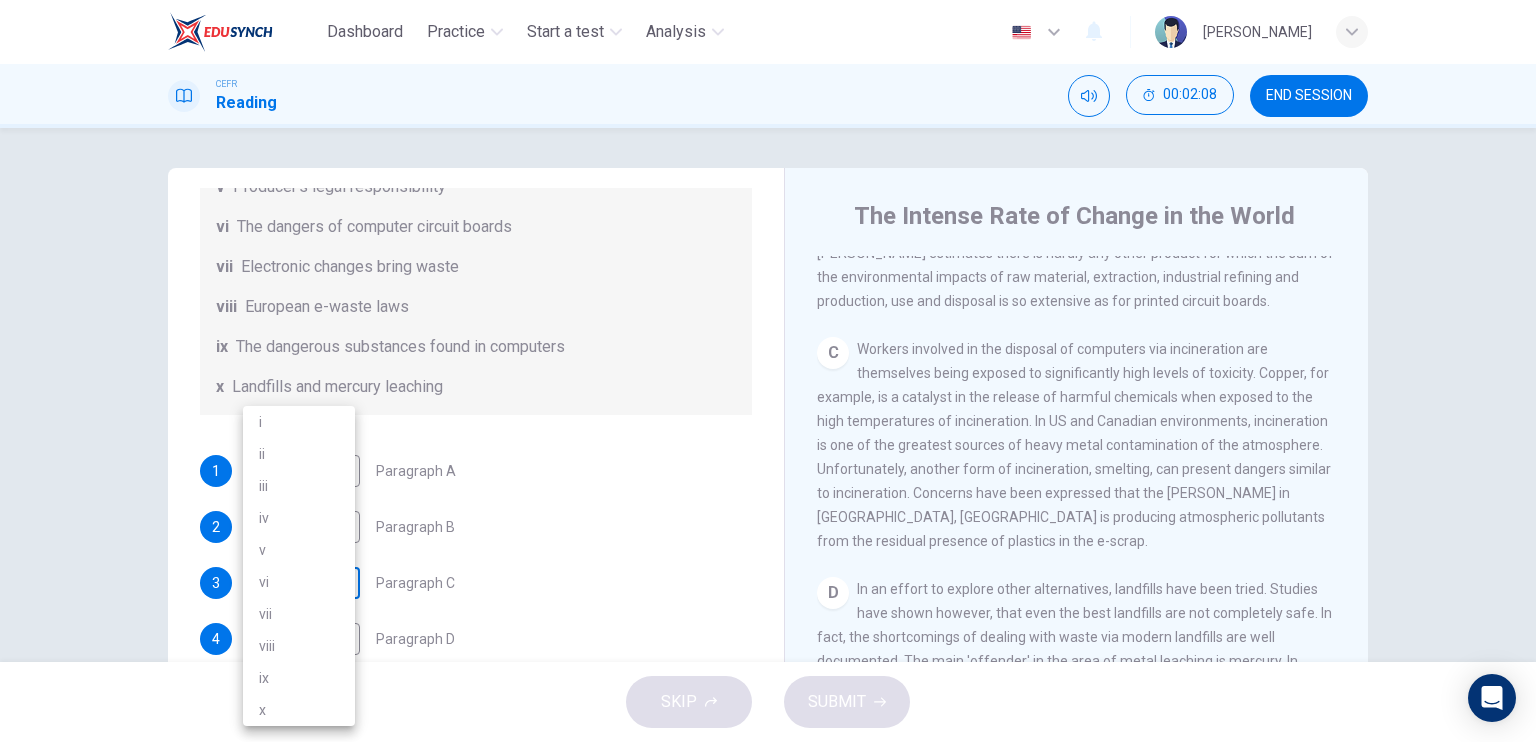 click on "Dashboard Practice Start a test Analysis English en ​ SITI AFIQAH AL HUSNA BINTI SHADI CEFR Reading 00:02:08 END SESSION Questions 1 - 7 The Reading Passage has 7 paragraphs,  A-G .
Choose the correct heading for each paragraph from the list of headings below.
Write the correct number,  i-x , in the boxes below. List of Headings i Exporting e-waste ii The hazards of burning computer junk iii Blame developed countries for e-waste iv Landfills are not satisfactory v Producer’s legal responsibility vi The dangers of computer circuit boards vii Electronic changes bring waste viii European e-waste laws ix The dangerous substances found in computers x Landfills and mercury leaching 1 vii vii ​ Paragraph A 2 ix ix ​ Paragraph B 3 ​ ​ Paragraph C 4 ​ ​ Paragraph D 5 ​ ​ Paragraph E 6 ​ ​ Paragraph F 7 ​ ​ Paragraph G The Intense Rate of Change in the World CLICK TO ZOOM Click to Zoom A B C D E F G SKIP SUBMIT EduSynch - Online Language Proficiency Testing
Dashboard Practice 2025" at bounding box center [768, 371] 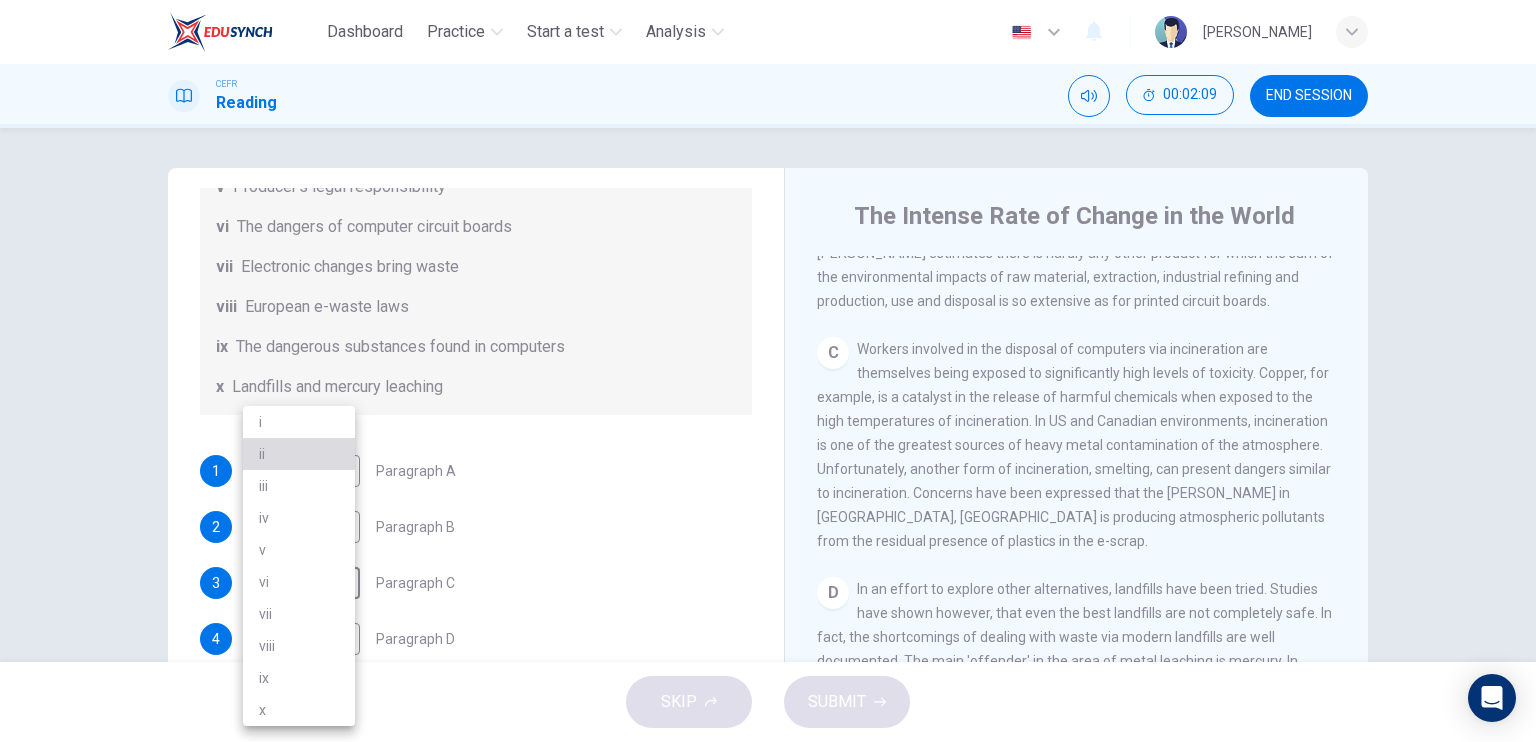 click on "ii" at bounding box center [299, 454] 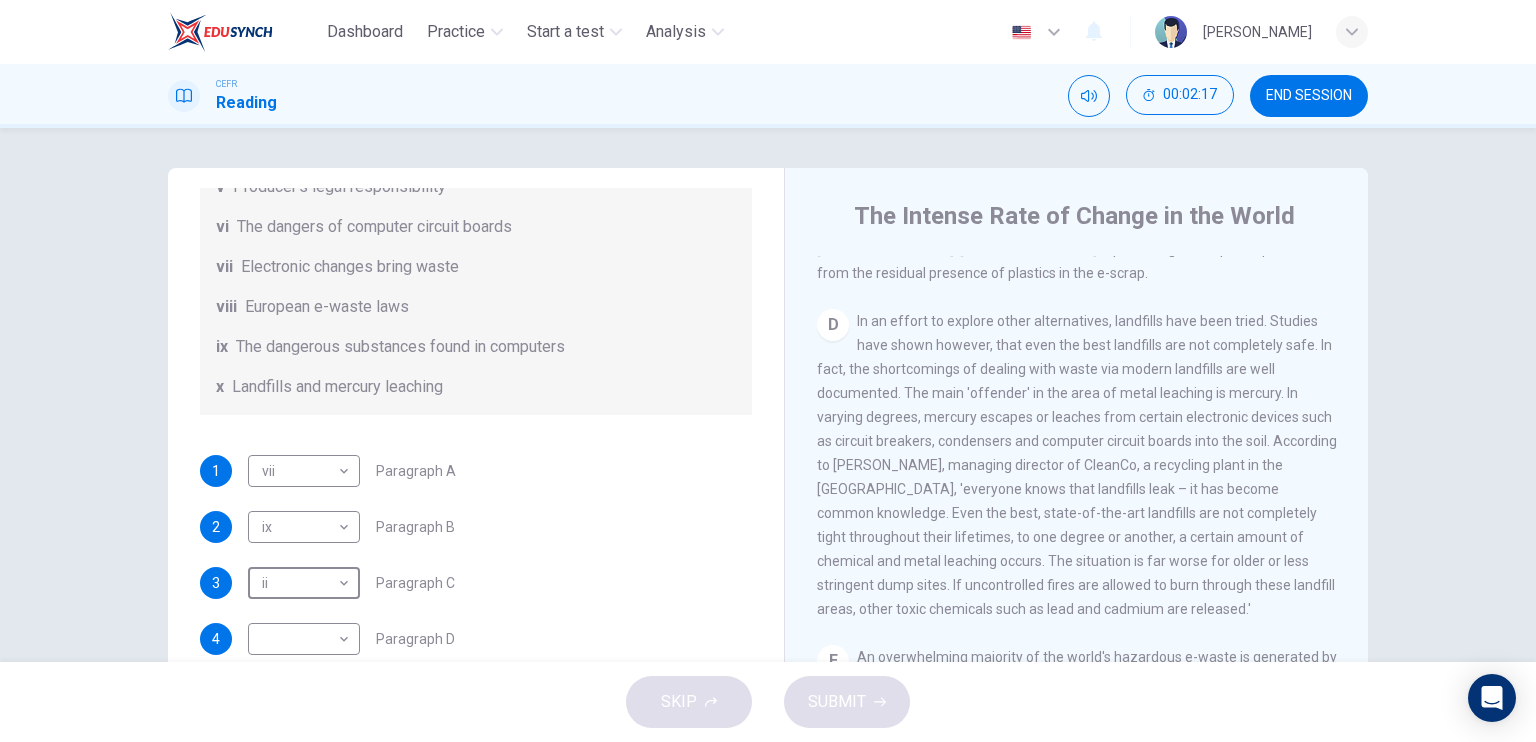 scroll, scrollTop: 1186, scrollLeft: 0, axis: vertical 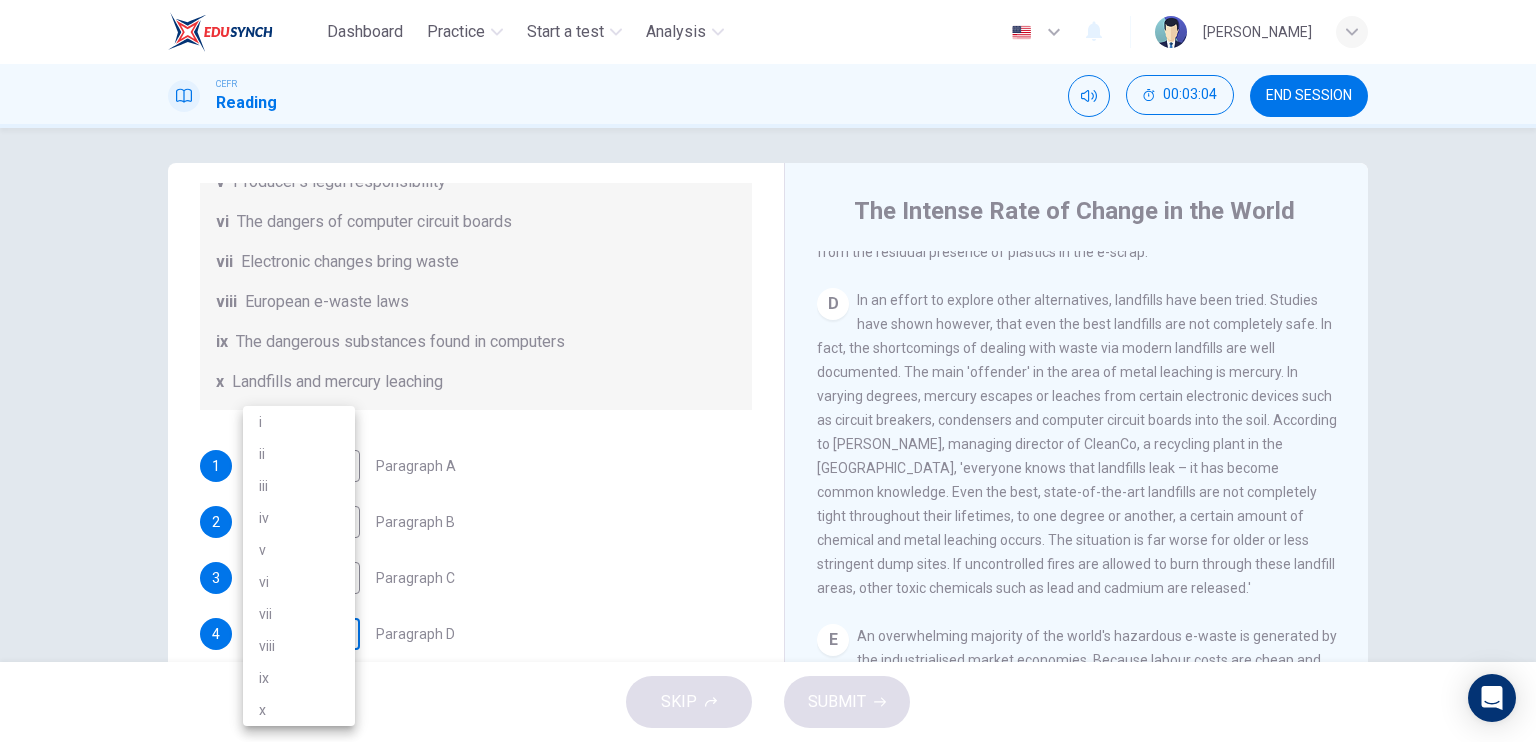 click on "Dashboard Practice Start a test Analysis English en ​ SITI AFIQAH AL HUSNA BINTI SHADI CEFR Reading 00:03:04 END SESSION Questions 1 - 7 The Reading Passage has 7 paragraphs,  A-G .
Choose the correct heading for each paragraph from the list of headings below.
Write the correct number,  i-x , in the boxes below. List of Headings i Exporting e-waste ii The hazards of burning computer junk iii Blame developed countries for e-waste iv Landfills are not satisfactory v Producer’s legal responsibility vi The dangers of computer circuit boards vii Electronic changes bring waste viii European e-waste laws ix The dangerous substances found in computers x Landfills and mercury leaching 1 vii vii ​ Paragraph A 2 ix ix ​ Paragraph B 3 ii ii ​ Paragraph C 4 ​ ​ Paragraph D 5 ​ ​ Paragraph E 6 ​ ​ Paragraph F 7 ​ ​ Paragraph G The Intense Rate of Change in the World CLICK TO ZOOM Click to Zoom A B C D E F G SKIP SUBMIT EduSynch - Online Language Proficiency Testing
Dashboard Practice i v" at bounding box center (768, 371) 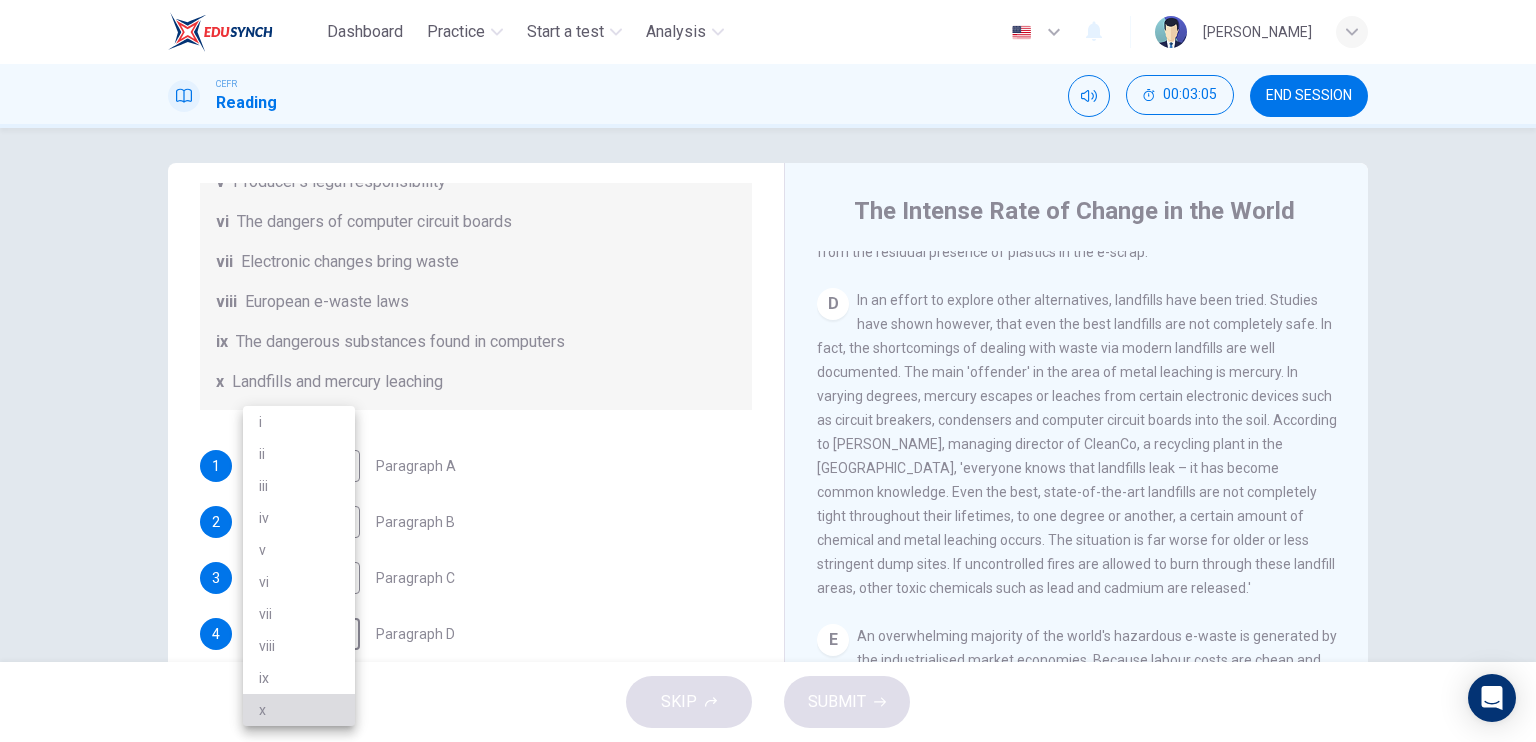 click on "x" at bounding box center [299, 710] 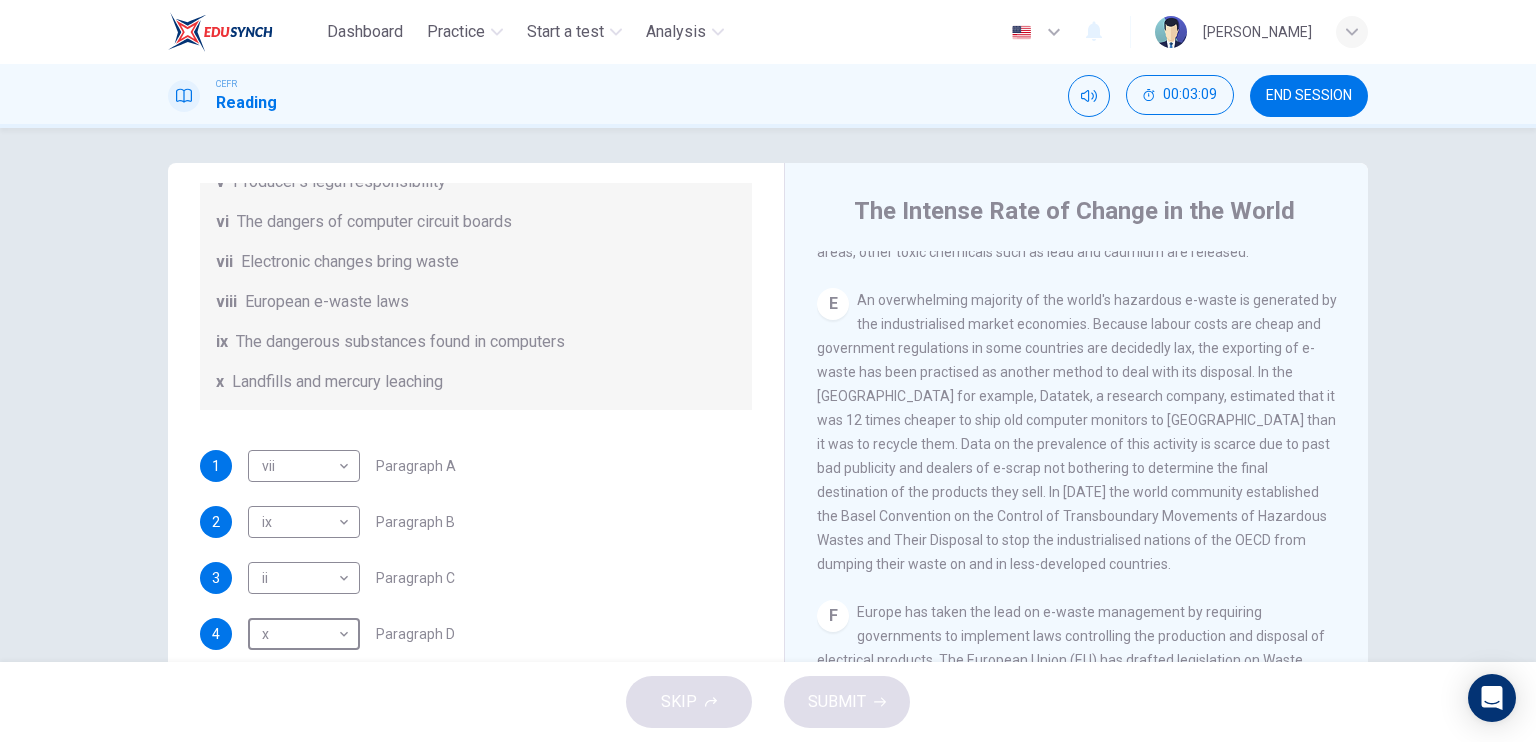 scroll, scrollTop: 1539, scrollLeft: 0, axis: vertical 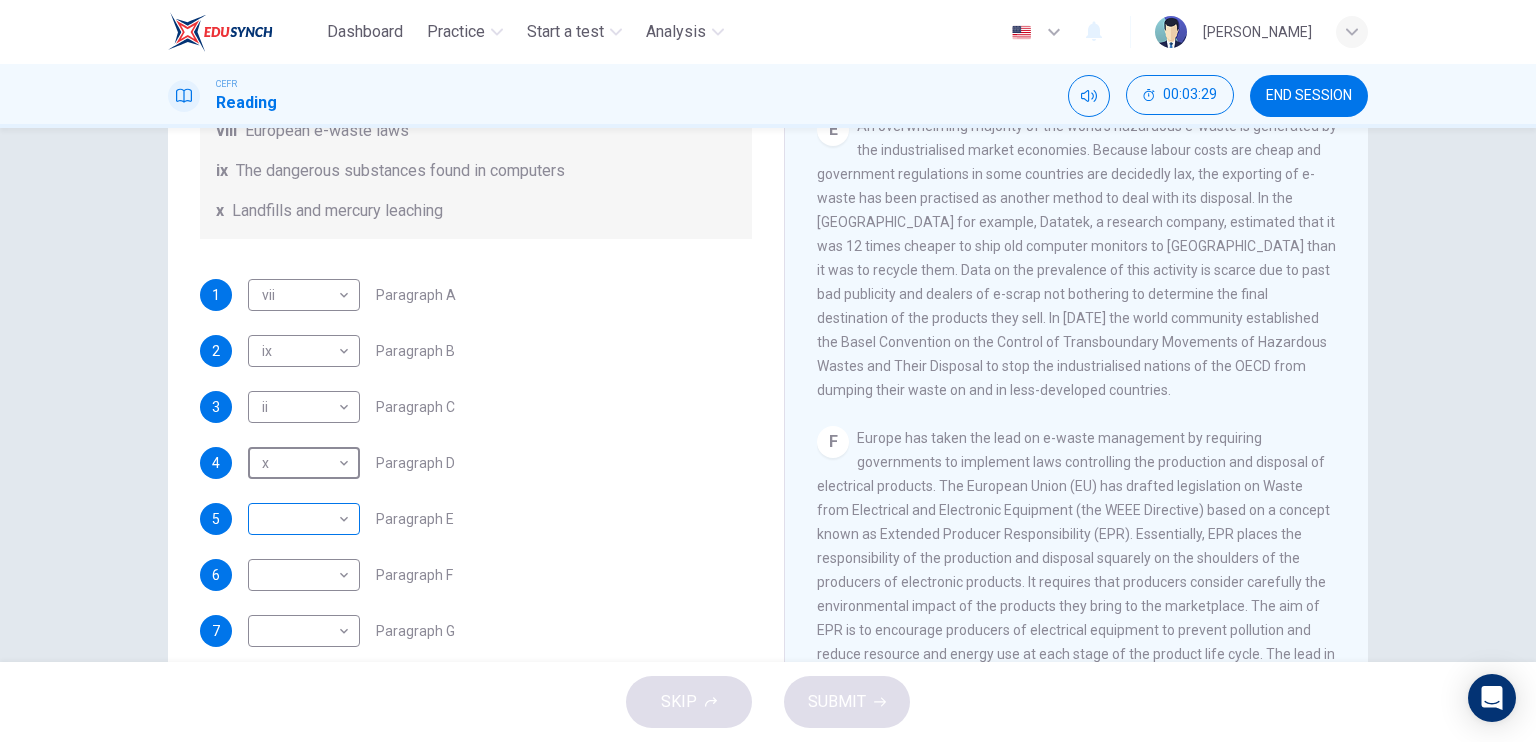 click on "Dashboard Practice Start a test Analysis English en ​ SITI AFIQAH AL HUSNA BINTI SHADI CEFR Reading 00:03:29 END SESSION Questions 1 - 7 The Reading Passage has 7 paragraphs,  A-G .
Choose the correct heading for each paragraph from the list of headings below.
Write the correct number,  i-x , in the boxes below. List of Headings i Exporting e-waste ii The hazards of burning computer junk iii Blame developed countries for e-waste iv Landfills are not satisfactory v Producer’s legal responsibility vi The dangers of computer circuit boards vii Electronic changes bring waste viii European e-waste laws ix The dangerous substances found in computers x Landfills and mercury leaching 1 vii vii ​ Paragraph A 2 ix ix ​ Paragraph B 3 ii ii ​ Paragraph C 4 x x ​ Paragraph D 5 ​ ​ Paragraph E 6 ​ ​ Paragraph F 7 ​ ​ Paragraph G The Intense Rate of Change in the World CLICK TO ZOOM Click to Zoom A B C D E F G SKIP SUBMIT EduSynch - Online Language Proficiency Testing
Dashboard Practice" at bounding box center (768, 371) 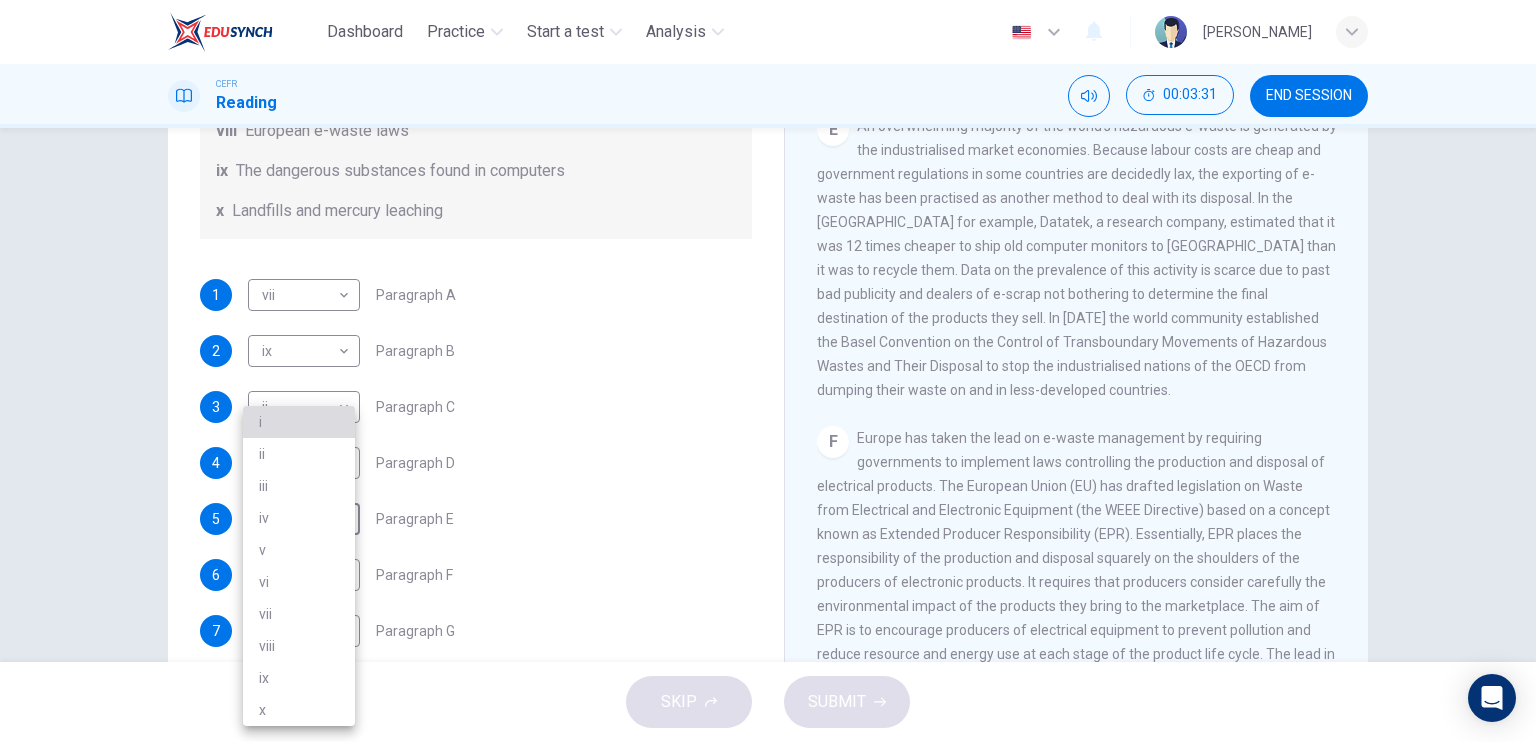 click on "i" at bounding box center [299, 422] 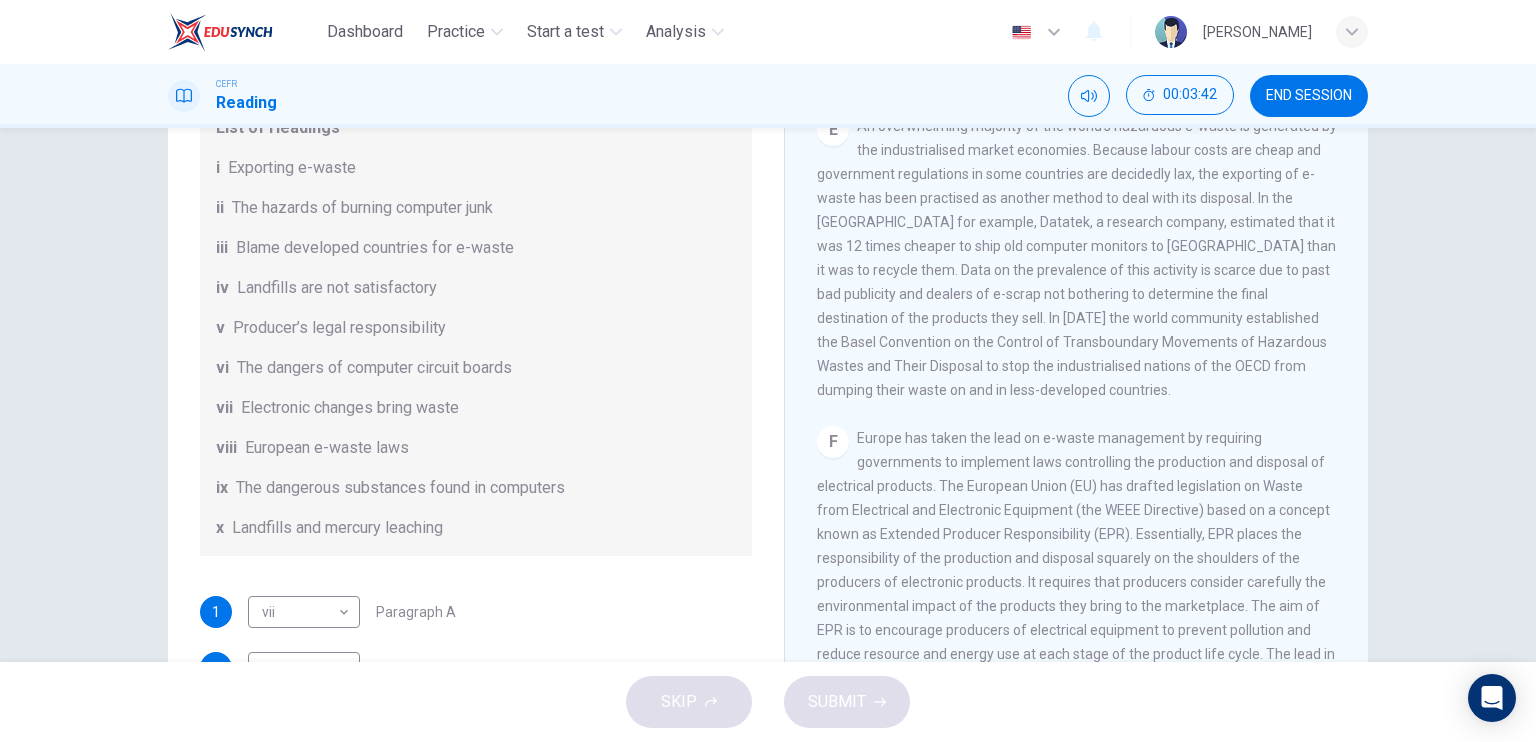 scroll, scrollTop: 140, scrollLeft: 0, axis: vertical 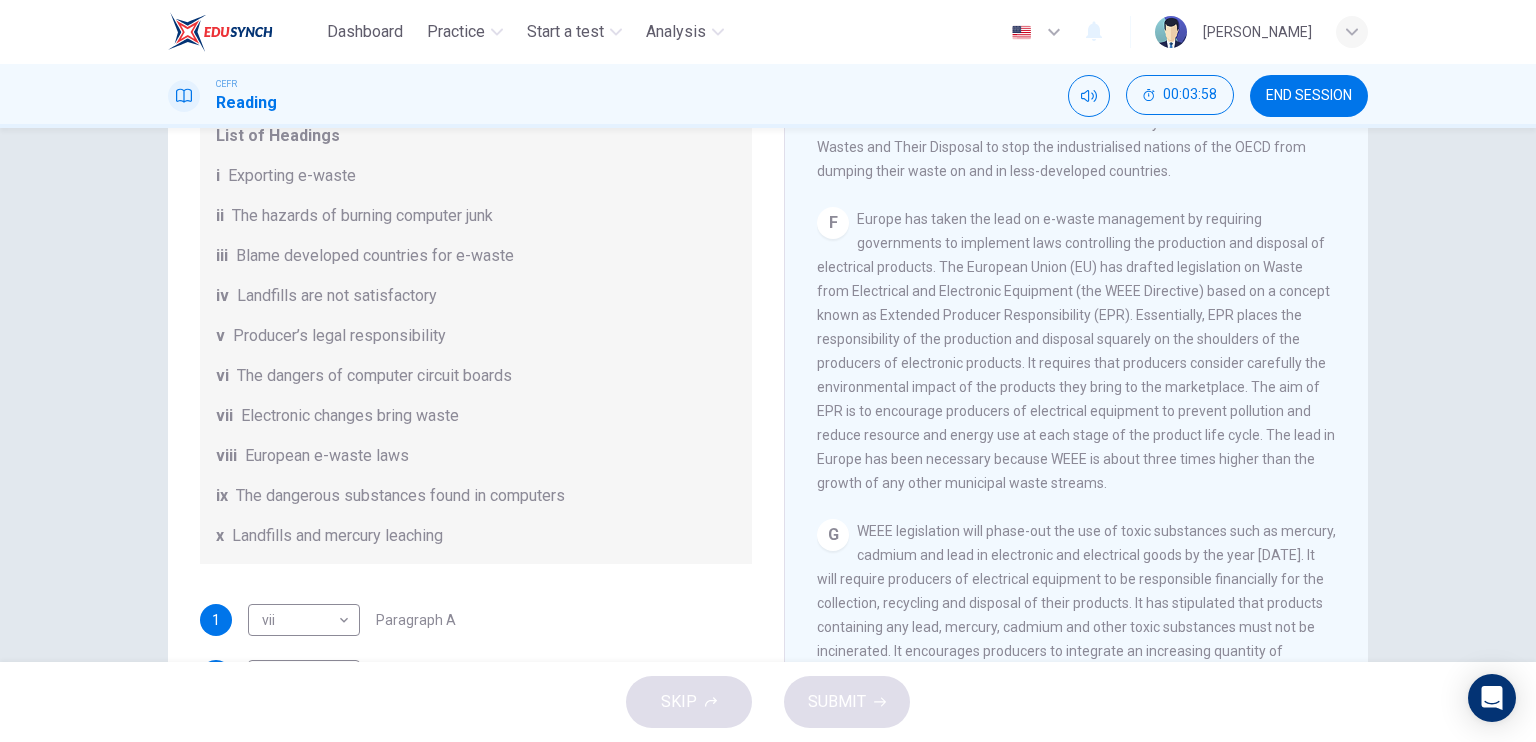 click on "Europe has taken the lead on e-waste management by requiring
governments to implement laws controlling the production and disposal of electrical products. The European Union (EU) has drafted legislation on Waste from Electrical and Electronic Equipment (the WEEE Directive) based on a concept known as Extended Producer Responsibility (EPR). Essentially, EPR places the responsibility of the production and disposal squarely on the shoulders of the producers of electronic products. It requires that producers consider carefully the environmental impact of the products they bring to the marketplace. The aim of EPR is to encourage producers of electrical equipment to prevent pollution and reduce resource and energy use at each stage of the product life cycle. The lead in Europe has been necessary because WEEE is about three times higher than the growth of any other municipal waste streams." at bounding box center [1076, 351] 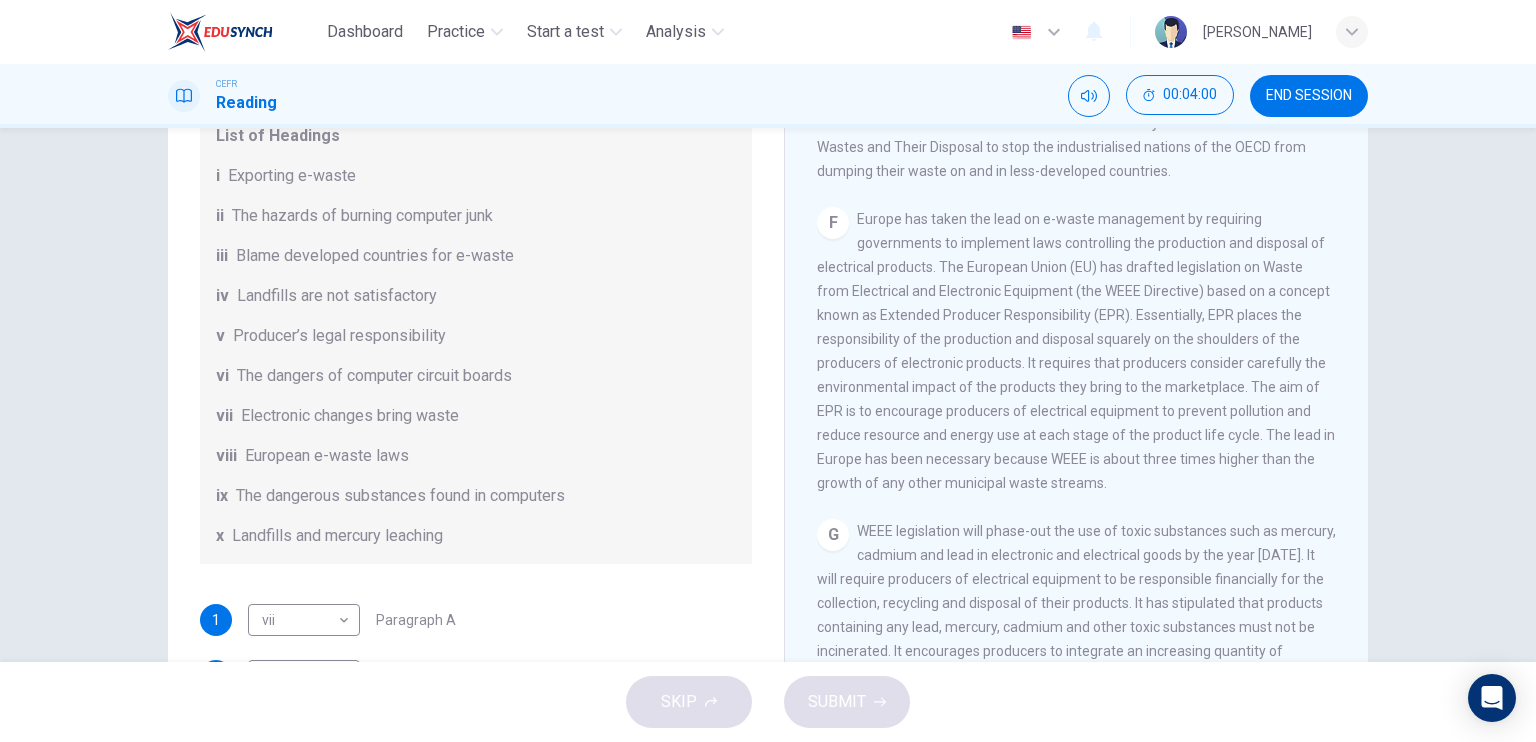 click on "Europe has taken the lead on e-waste management by requiring
governments to implement laws controlling the production and disposal of electrical products. The European Union (EU) has drafted legislation on Waste from Electrical and Electronic Equipment (the WEEE Directive) based on a concept known as Extended Producer Responsibility (EPR). Essentially, EPR places the responsibility of the production and disposal squarely on the shoulders of the producers of electronic products. It requires that producers consider carefully the environmental impact of the products they bring to the marketplace. The aim of EPR is to encourage producers of electrical equipment to prevent pollution and reduce resource and energy use at each stage of the product life cycle. The lead in Europe has been necessary because WEEE is about three times higher than the growth of any other municipal waste streams." at bounding box center (1076, 351) 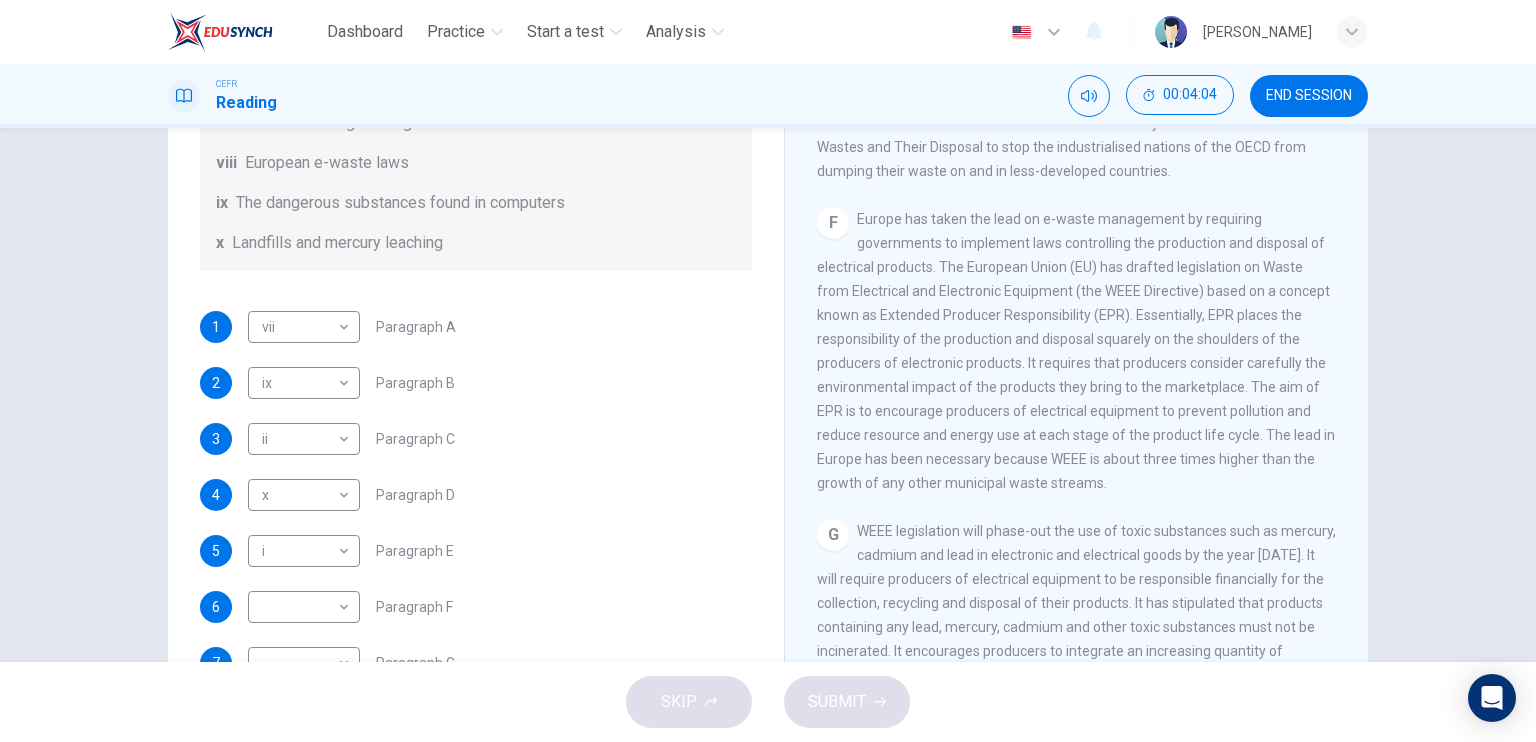scroll, scrollTop: 488, scrollLeft: 0, axis: vertical 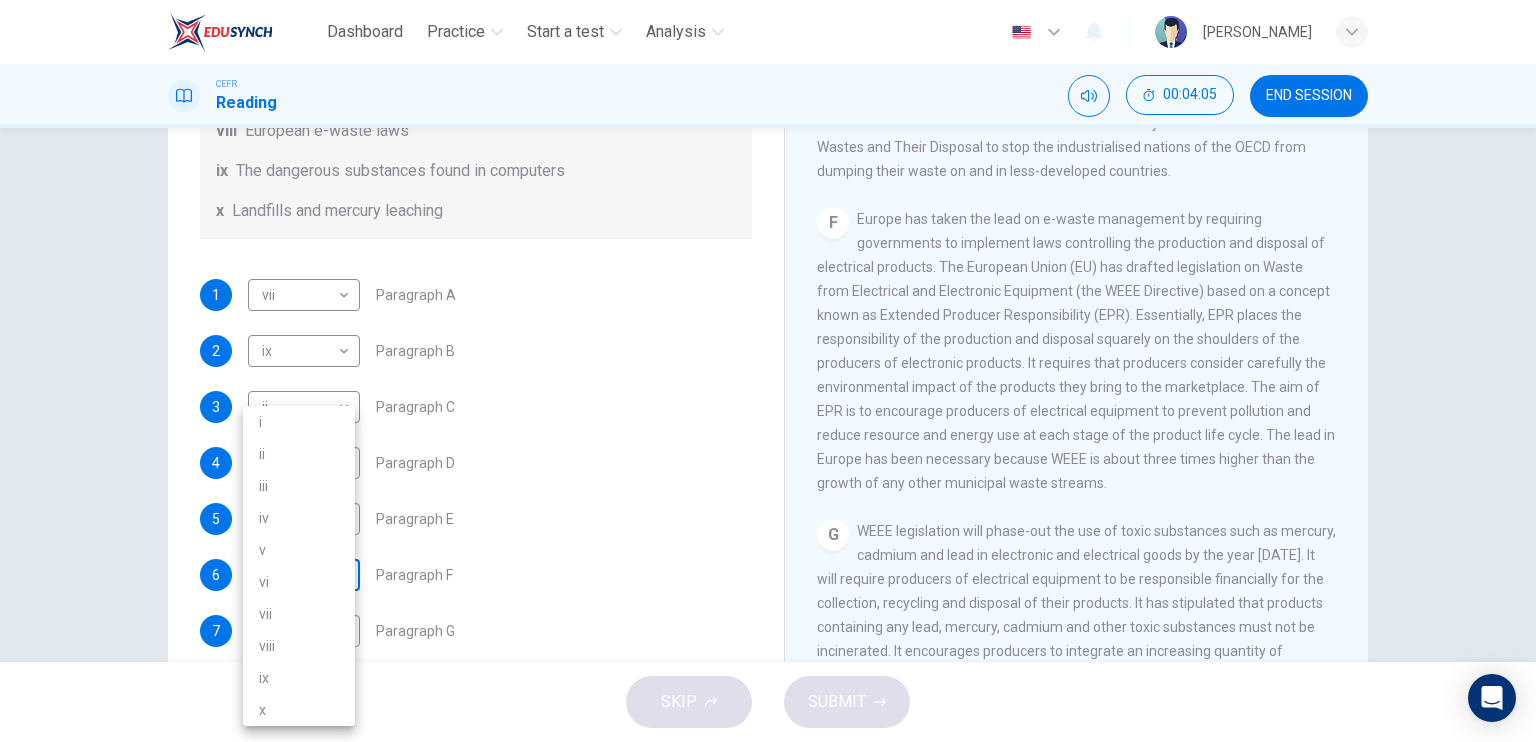click on "Dashboard Practice Start a test Analysis English en ​ SITI AFIQAH AL HUSNA BINTI SHADI CEFR Reading 00:04:05 END SESSION Questions 1 - 7 The Reading Passage has 7 paragraphs,  A-G .
Choose the correct heading for each paragraph from the list of headings below.
Write the correct number,  i-x , in the boxes below. List of Headings i Exporting e-waste ii The hazards of burning computer junk iii Blame developed countries for e-waste iv Landfills are not satisfactory v Producer’s legal responsibility vi The dangers of computer circuit boards vii Electronic changes bring waste viii European e-waste laws ix The dangerous substances found in computers x Landfills and mercury leaching 1 vii vii ​ Paragraph A 2 ix ix ​ Paragraph B 3 ii ii ​ Paragraph C 4 x x ​ Paragraph D 5 i i ​ Paragraph E 6 ​ ​ Paragraph F 7 ​ ​ Paragraph G The Intense Rate of Change in the World CLICK TO ZOOM Click to Zoom A B C D E F G SKIP SUBMIT EduSynch - Online Language Proficiency Testing
Dashboard Practice i v" at bounding box center (768, 371) 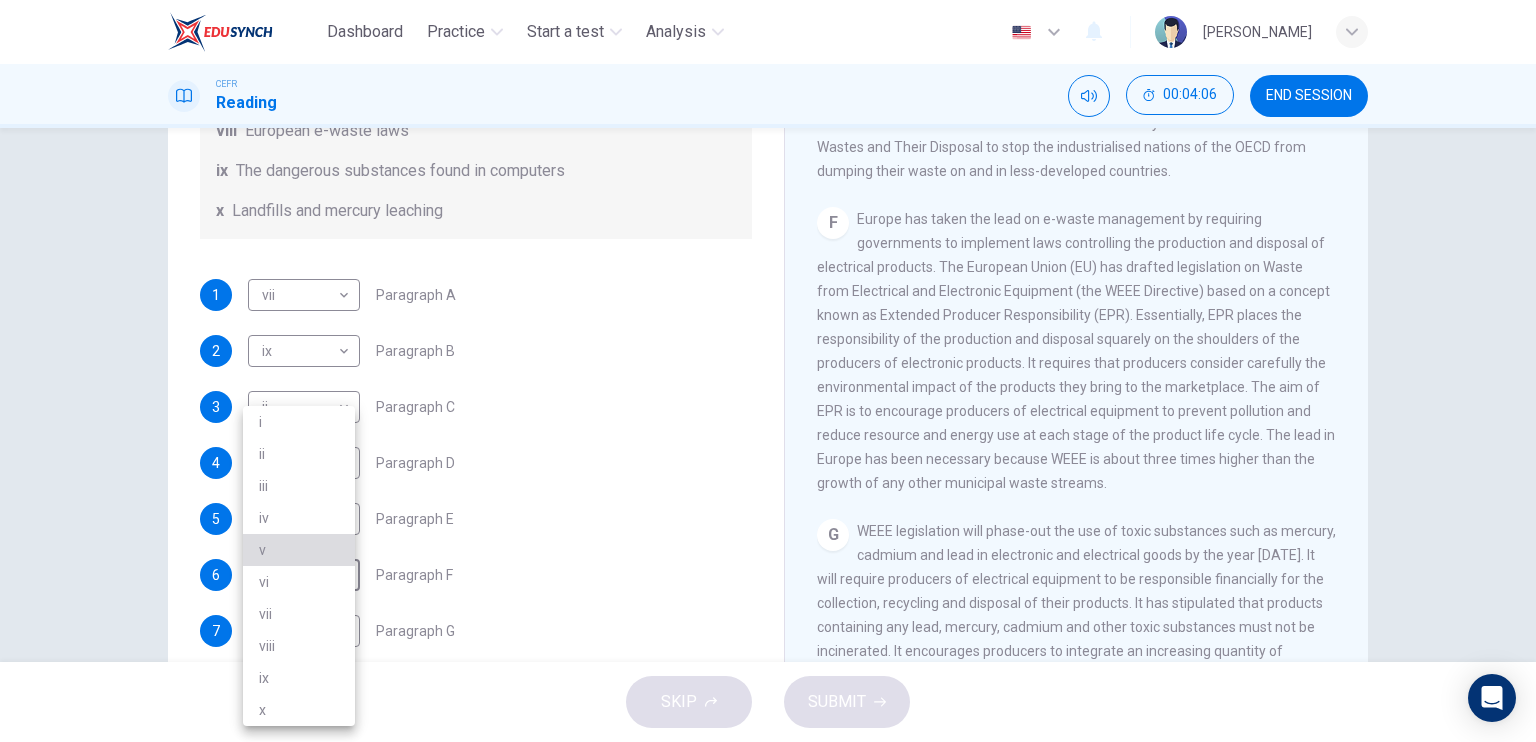 click on "v" at bounding box center [299, 550] 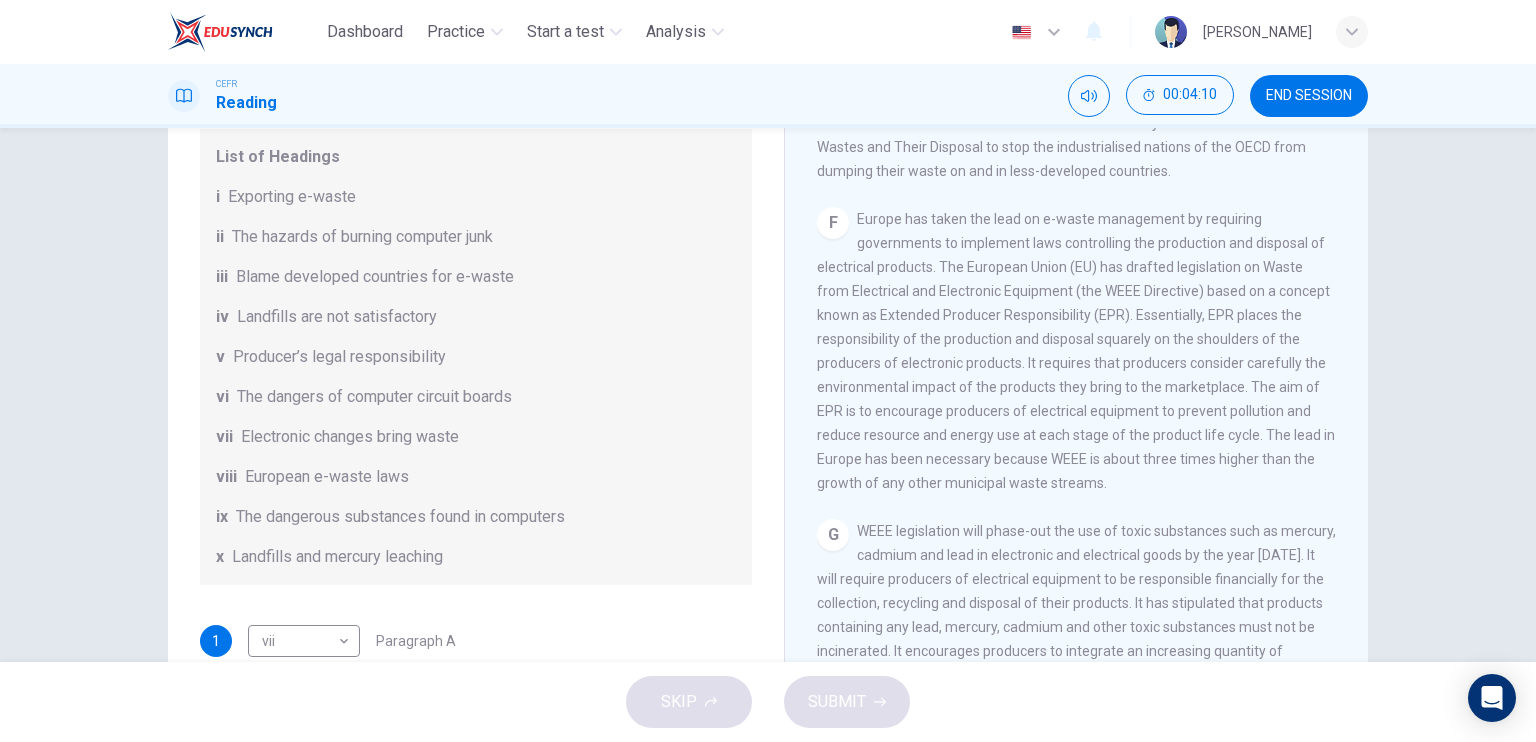 scroll, scrollTop: 488, scrollLeft: 0, axis: vertical 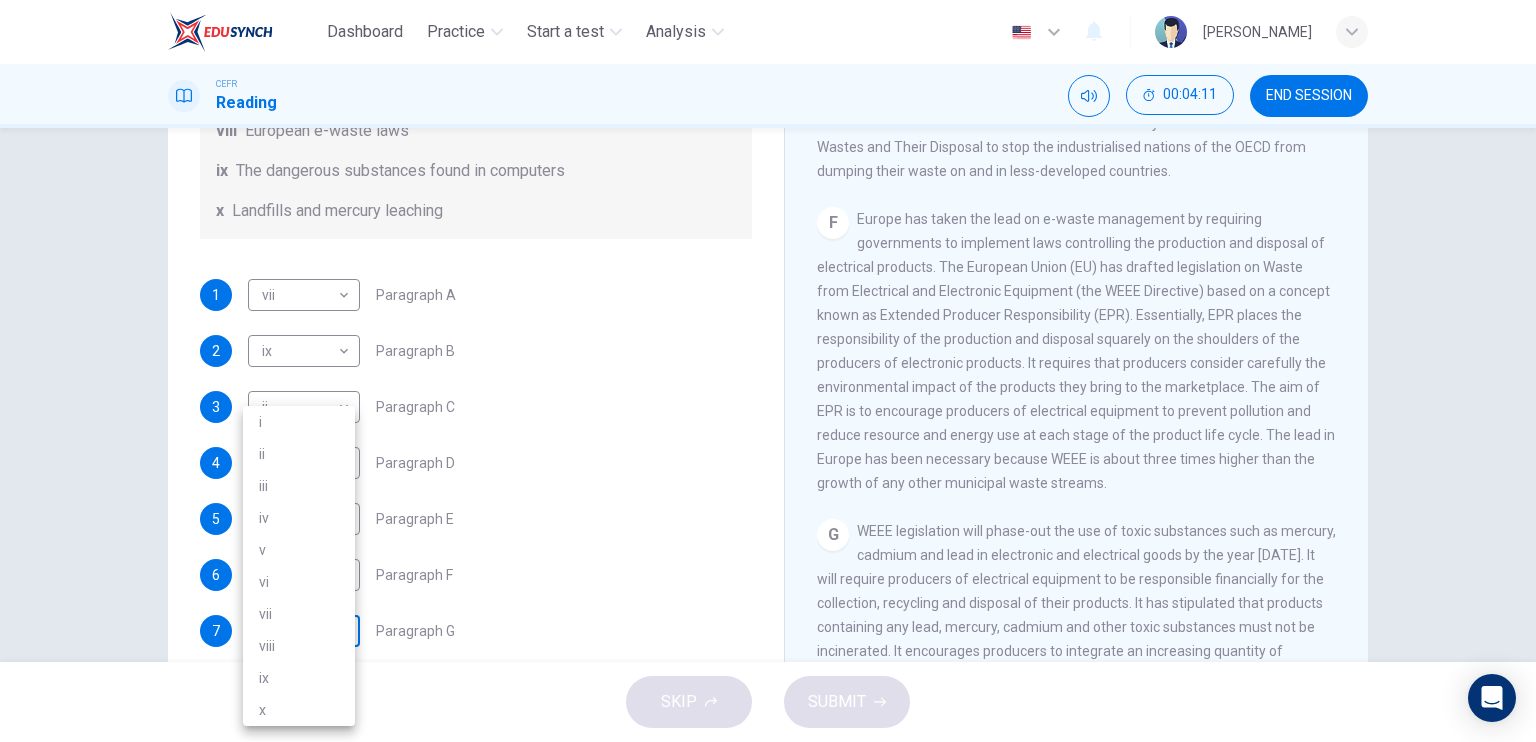 click on "Dashboard Practice Start a test Analysis English en ​ SITI AFIQAH AL HUSNA BINTI SHADI CEFR Reading 00:04:11 END SESSION Questions 1 - 7 The Reading Passage has 7 paragraphs,  A-G .
Choose the correct heading for each paragraph from the list of headings below.
Write the correct number,  i-x , in the boxes below. List of Headings i Exporting e-waste ii The hazards of burning computer junk iii Blame developed countries for e-waste iv Landfills are not satisfactory v Producer’s legal responsibility vi The dangers of computer circuit boards vii Electronic changes bring waste viii European e-waste laws ix The dangerous substances found in computers x Landfills and mercury leaching 1 vii vii ​ Paragraph A 2 ix ix ​ Paragraph B 3 ii ii ​ Paragraph C 4 x x ​ Paragraph D 5 i i ​ Paragraph E 6 v v ​ Paragraph F 7 ​ ​ Paragraph G The Intense Rate of Change in the World CLICK TO ZOOM Click to Zoom A B C D E F G SKIP SUBMIT EduSynch - Online Language Proficiency Testing
Dashboard Practice i v" at bounding box center [768, 371] 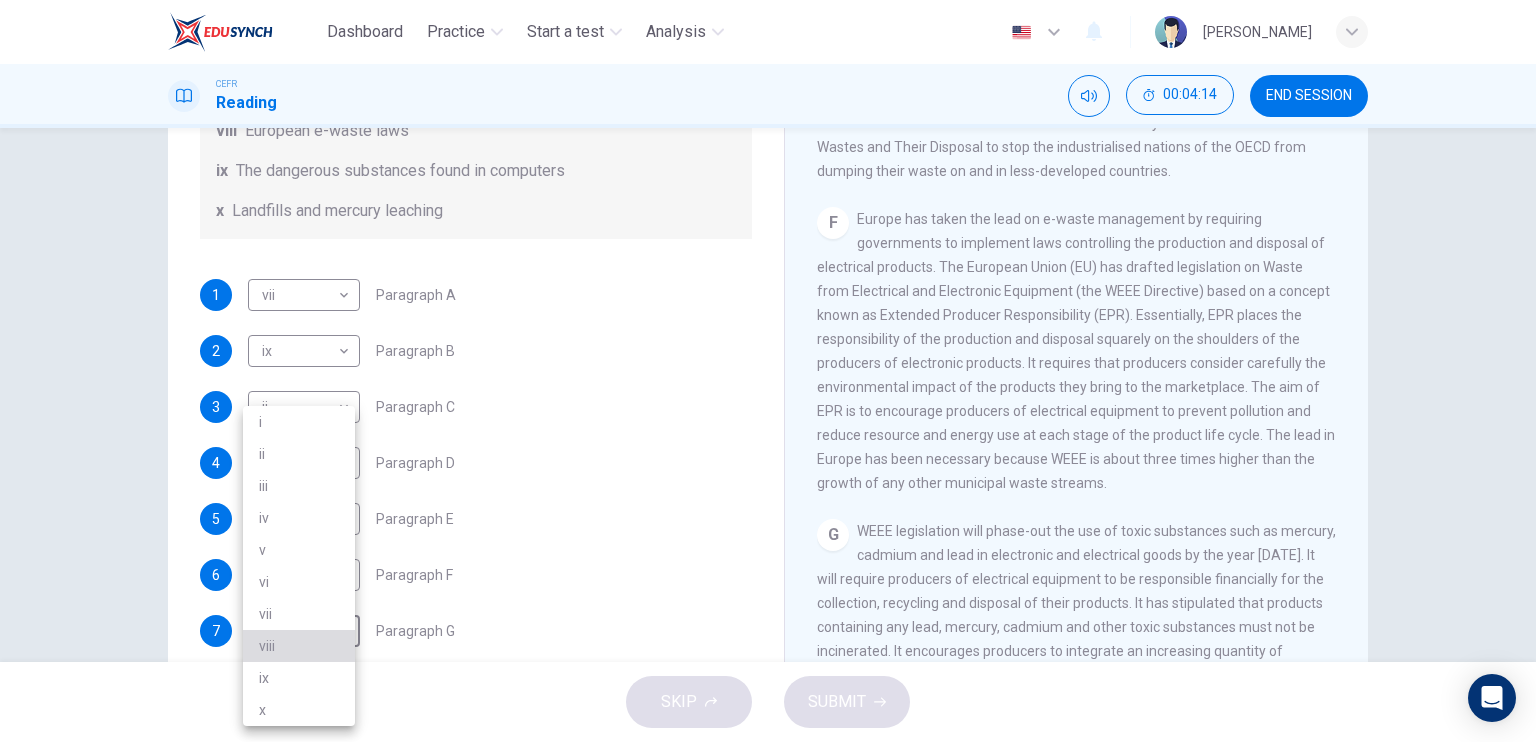 click on "viii" at bounding box center (299, 646) 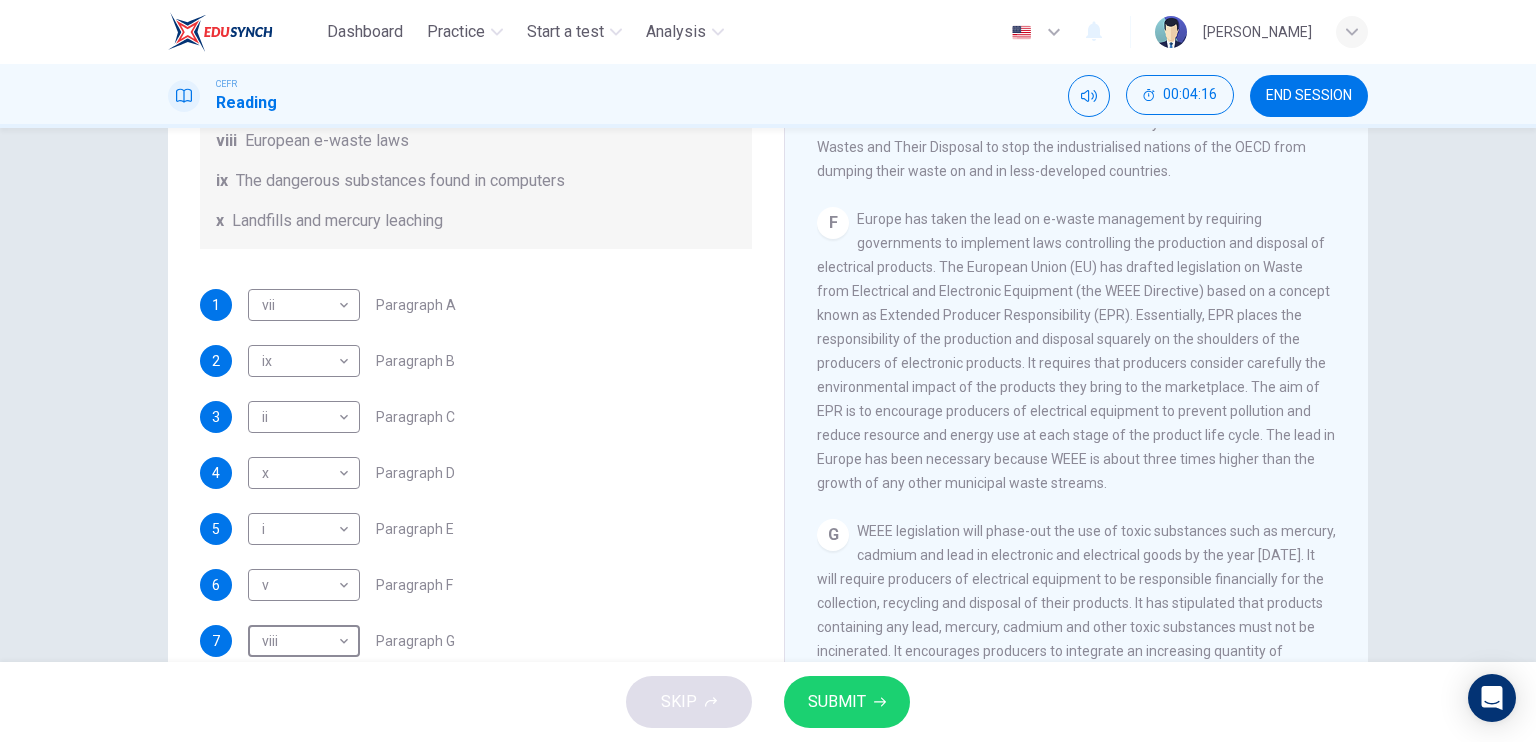 scroll, scrollTop: 456, scrollLeft: 0, axis: vertical 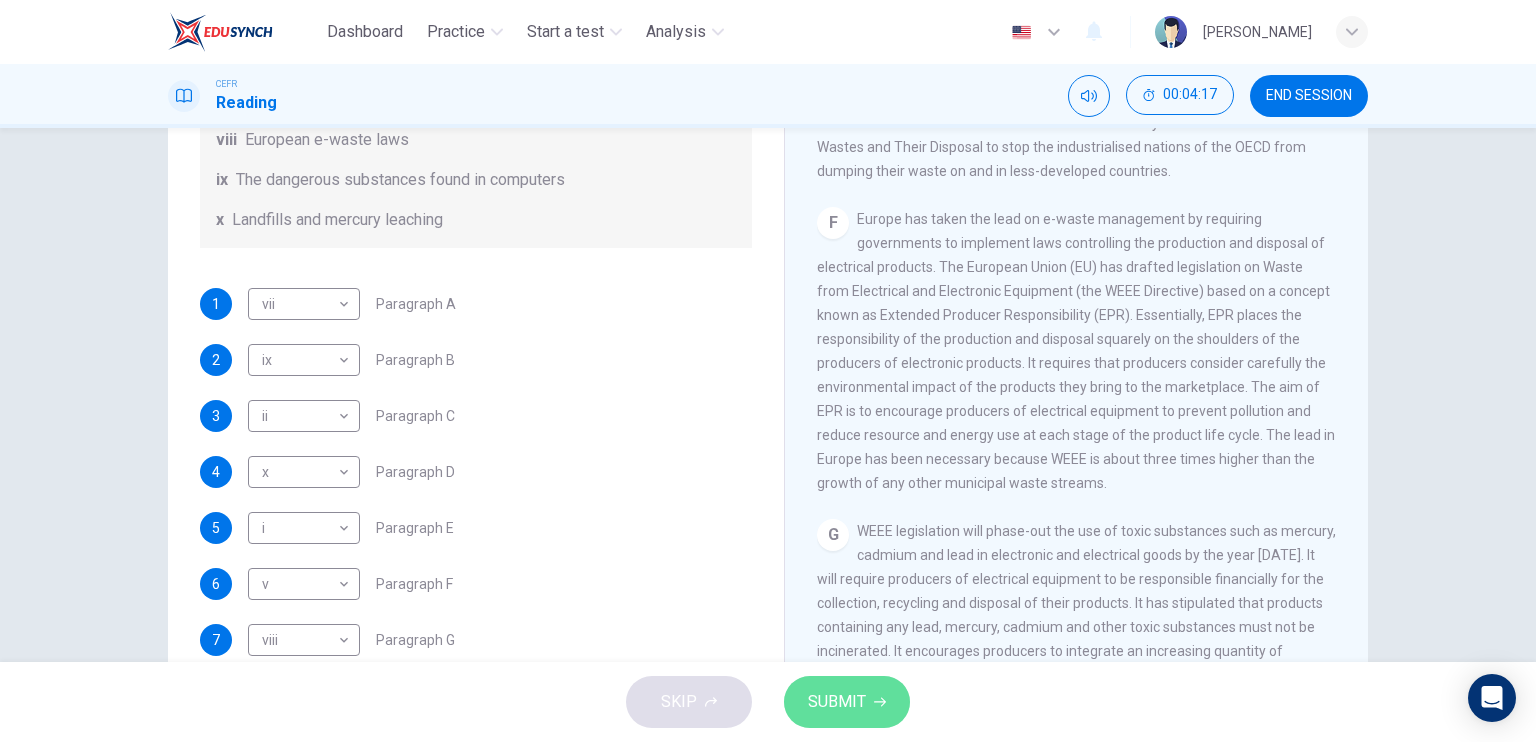 click on "SUBMIT" at bounding box center [837, 702] 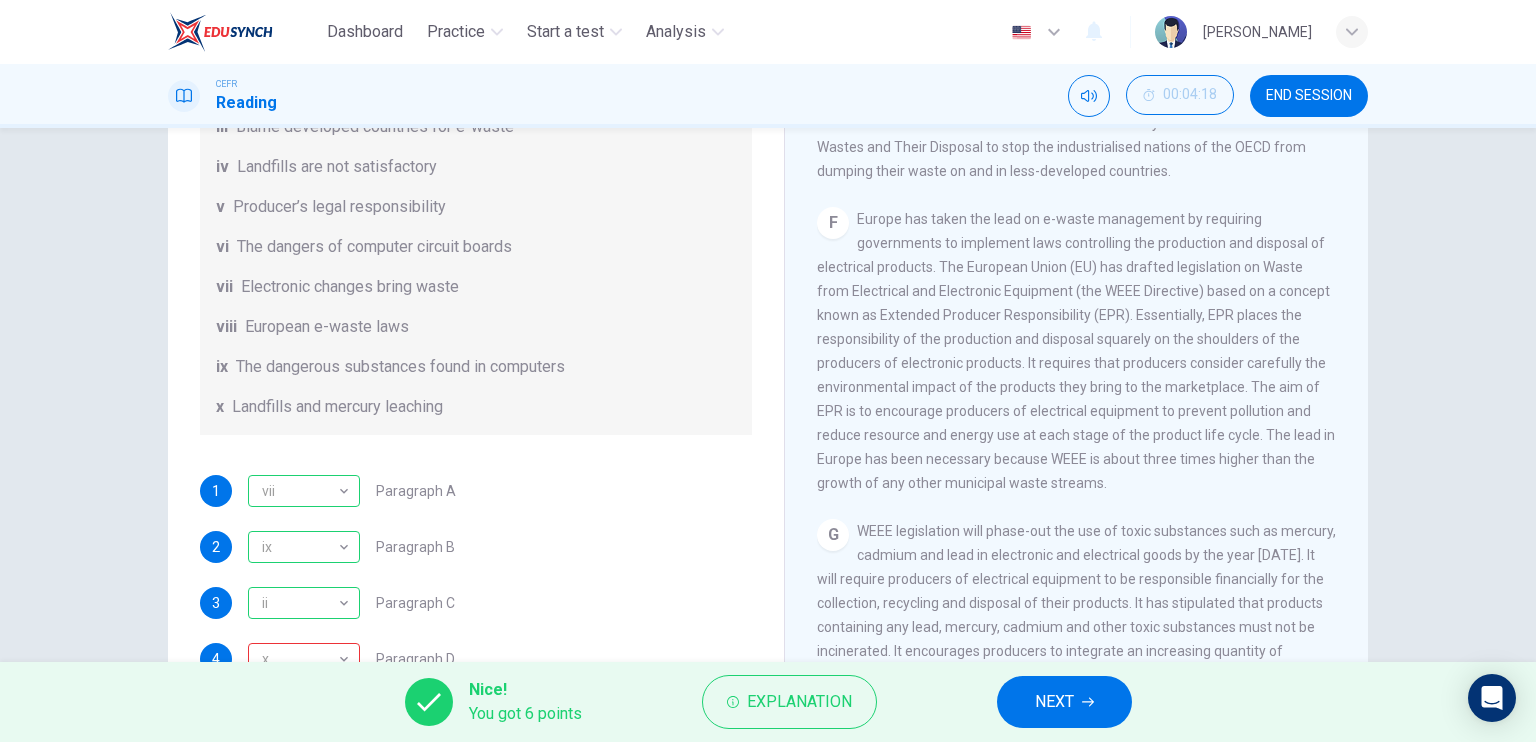 scroll, scrollTop: 488, scrollLeft: 0, axis: vertical 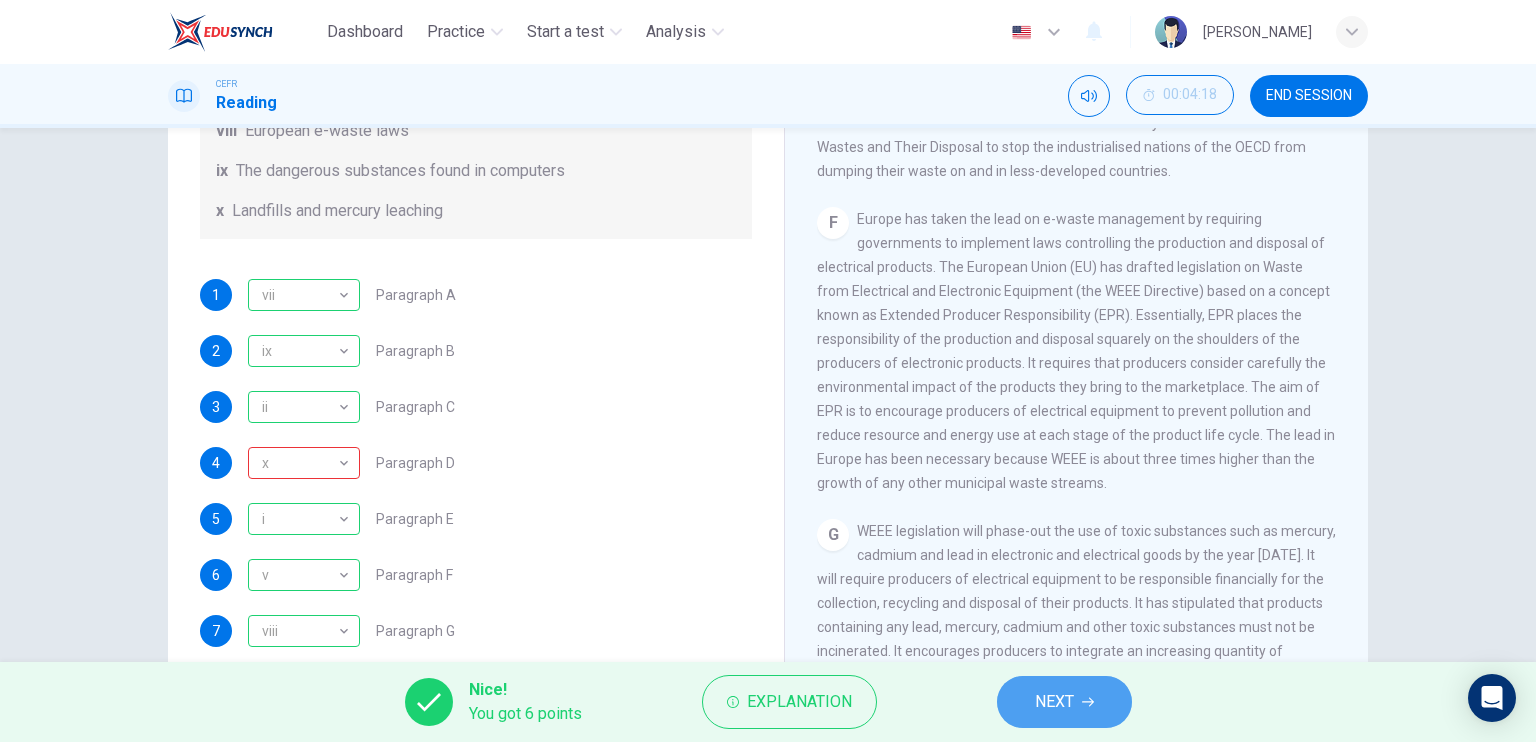 click on "NEXT" at bounding box center (1064, 702) 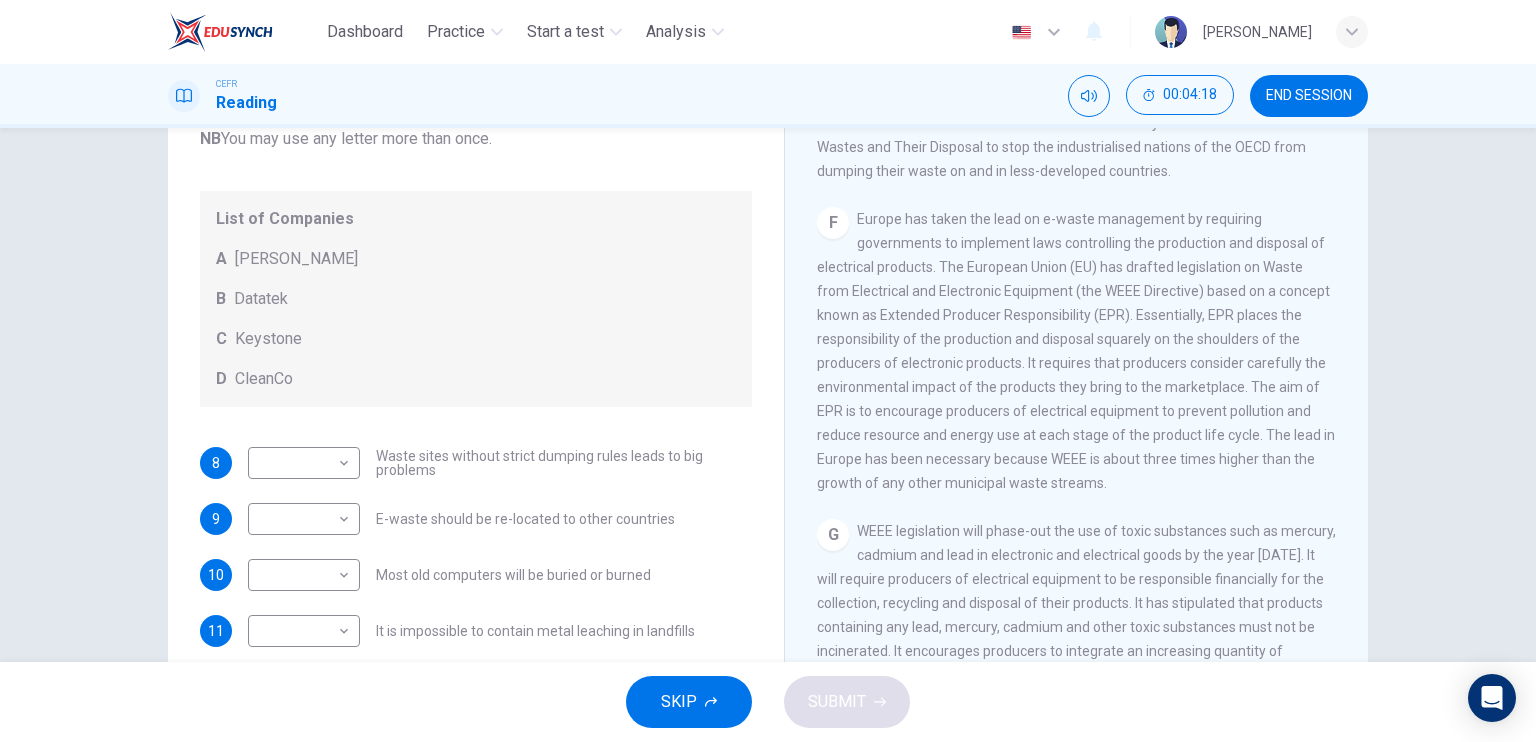 scroll, scrollTop: 104, scrollLeft: 0, axis: vertical 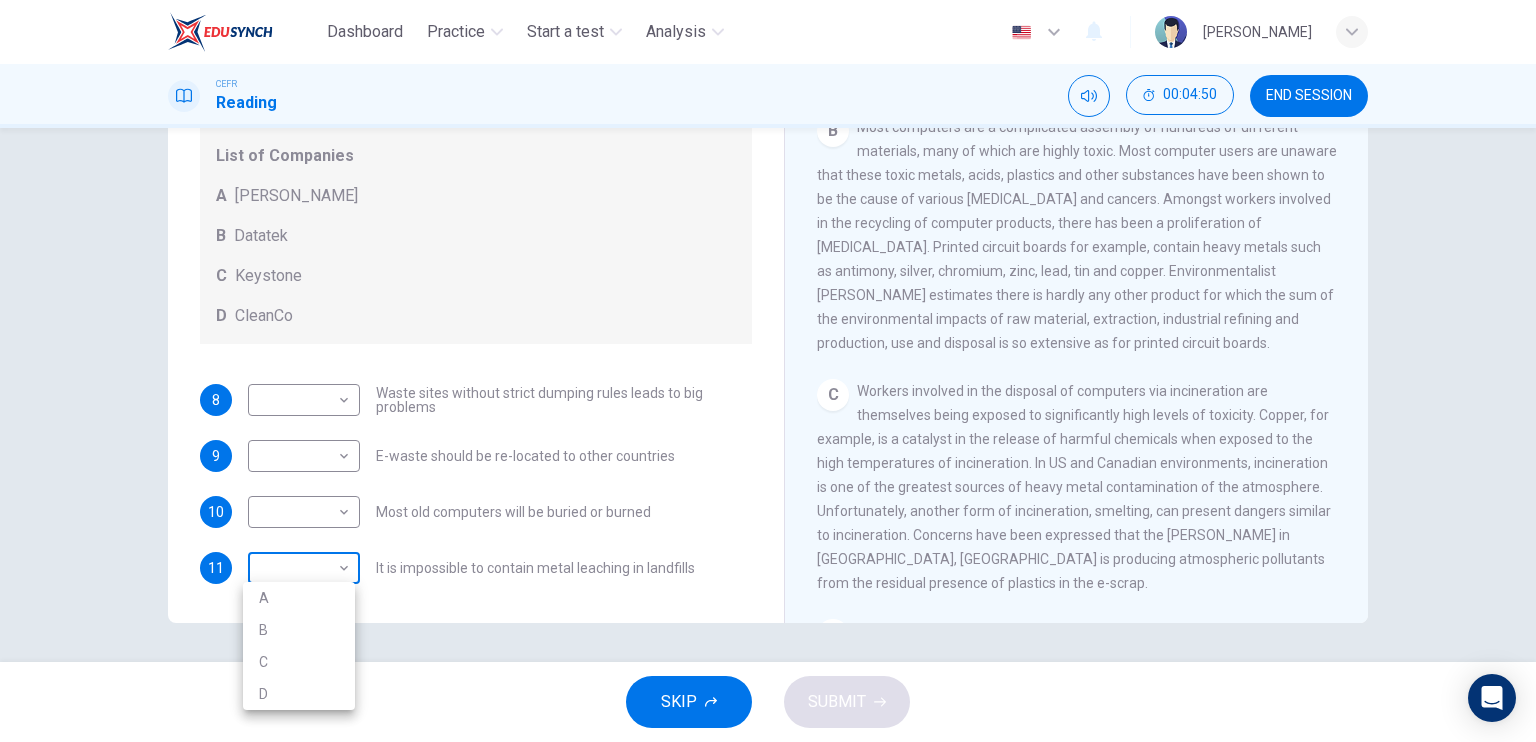 click on "Dashboard Practice Start a test Analysis English en ​ SITI AFIQAH AL HUSNA BINTI SHADI CEFR Reading 00:04:50 END SESSION Questions 8 - 11 Look at the following list of statements and the list of
companies below.
Match each statement with the correct company. Write the correct letter A-D in the boxes below on your answer sheet.
NB  You may use any letter more than once. List of Companies A Noranda Smelter B Datatek C Keystone D CleanCo 8 ​ ​ Waste sites without strict dumping rules leads to big problems 9 ​ ​ E-waste should be re-located to other countries 10 ​ ​ Most old computers will be buried or burned 11 ​ ​ It is impossible to contain metal leaching in landfills The Intense Rate of Change in the World CLICK TO ZOOM Click to Zoom A B C D E F G SKIP SUBMIT EduSynch - Online Language Proficiency Testing
Dashboard Practice Start a test Analysis Notifications © Copyright  2025 A B C D" at bounding box center [768, 371] 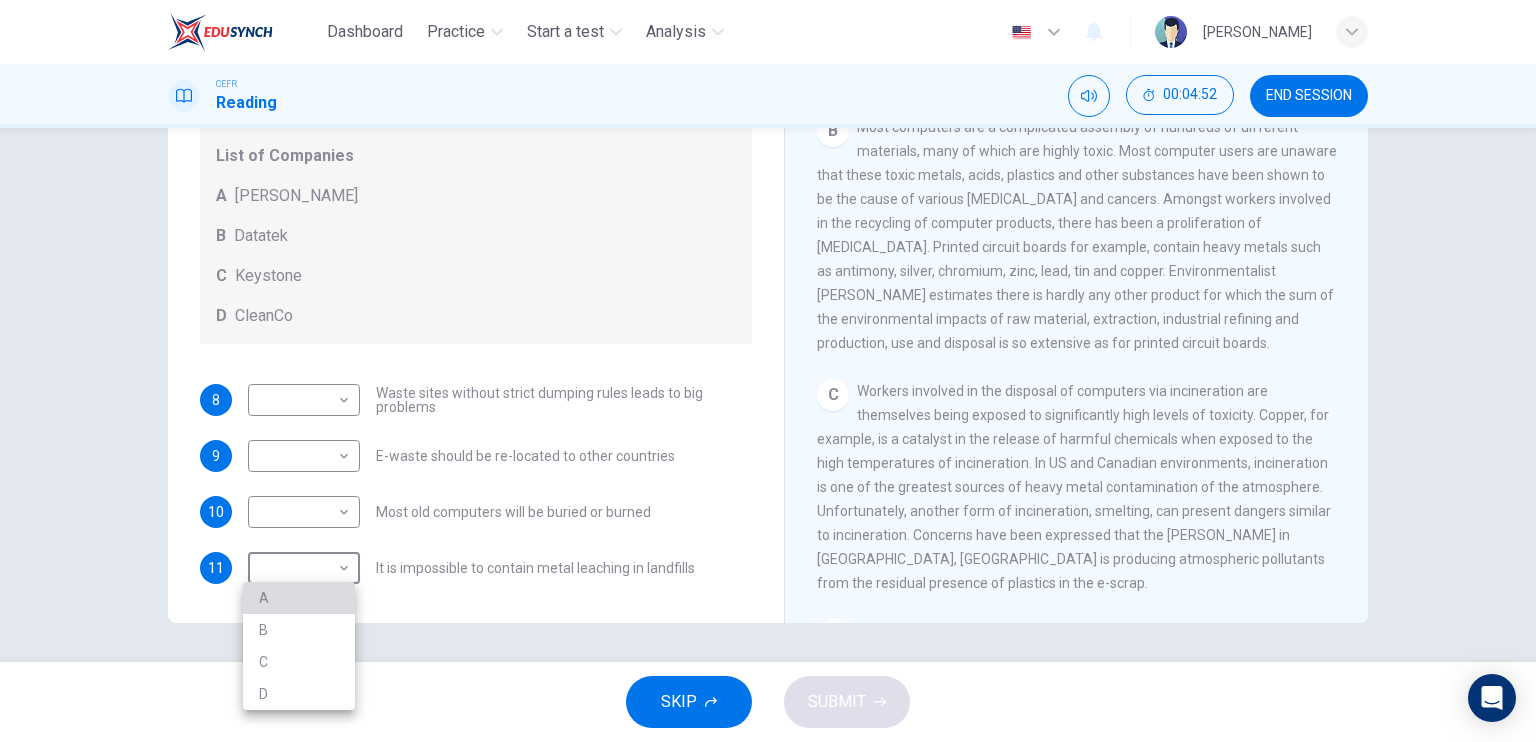 click on "A" at bounding box center (299, 598) 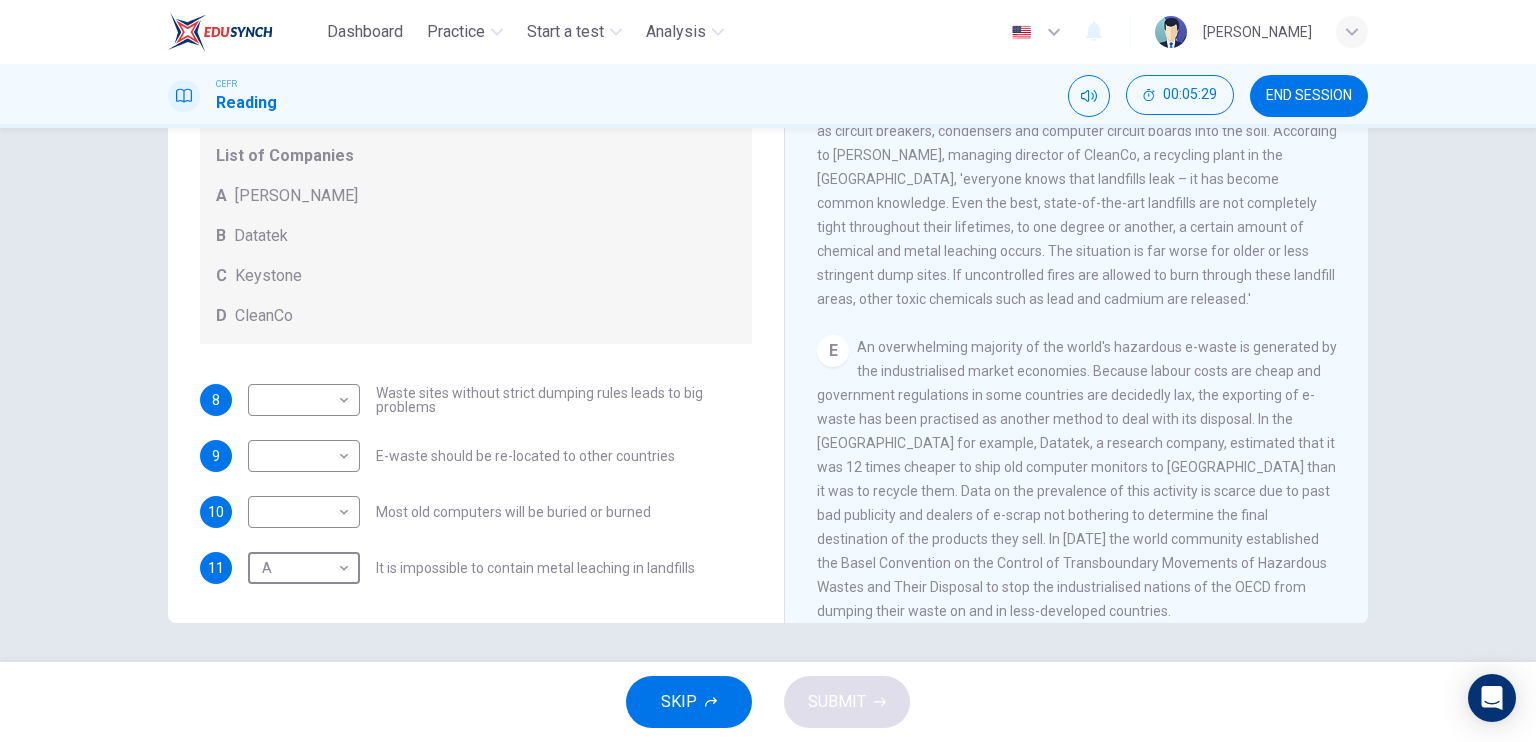 scroll, scrollTop: 1256, scrollLeft: 0, axis: vertical 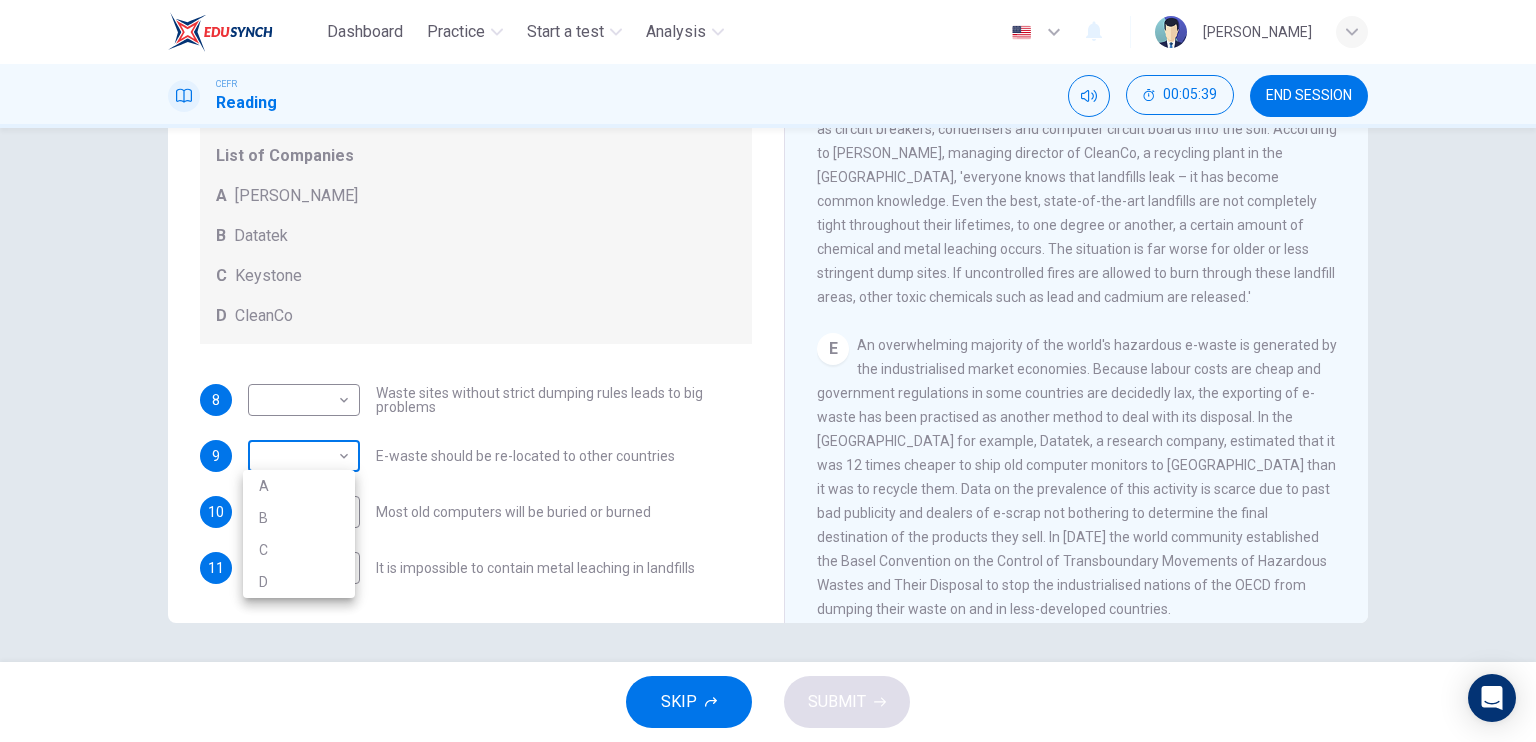 click on "Dashboard Practice Start a test Analysis English en ​ SITI AFIQAH AL HUSNA BINTI SHADI CEFR Reading 00:05:39 END SESSION Questions 8 - 11 Look at the following list of statements and the list of
companies below.
Match each statement with the correct company. Write the correct letter A-D in the boxes below on your answer sheet.
NB  You may use any letter more than once. List of Companies A Noranda Smelter B Datatek C Keystone D CleanCo 8 ​ ​ Waste sites without strict dumping rules leads to big problems 9 ​ ​ E-waste should be re-located to other countries 10 ​ ​ Most old computers will be buried or burned 11 A A ​ It is impossible to contain metal leaching in landfills The Intense Rate of Change in the World CLICK TO ZOOM Click to Zoom A B C D E F G SKIP SUBMIT EduSynch - Online Language Proficiency Testing
Dashboard Practice Start a test Analysis Notifications © Copyright  2025 A B C D" at bounding box center [768, 371] 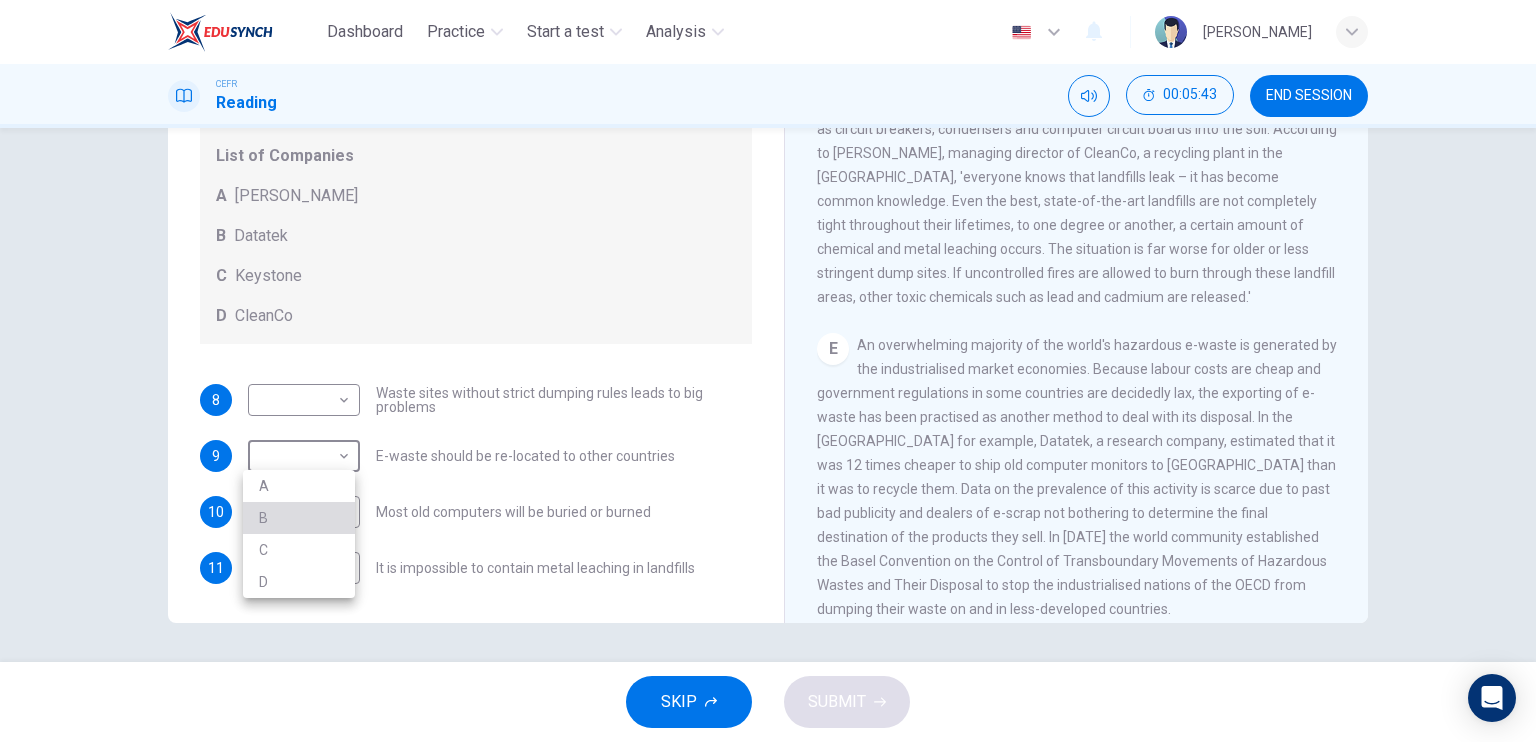 click on "B" at bounding box center (299, 518) 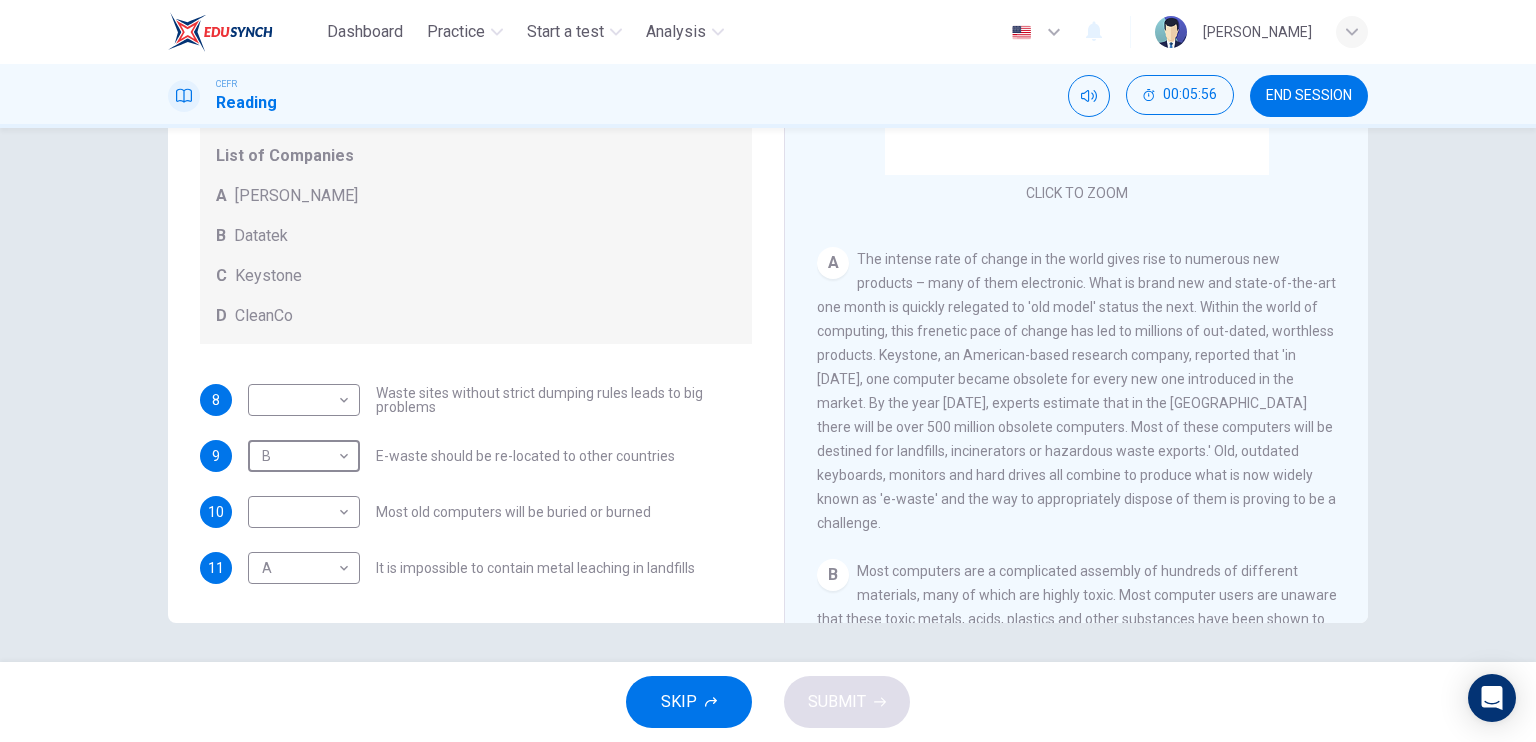scroll, scrollTop: 191, scrollLeft: 0, axis: vertical 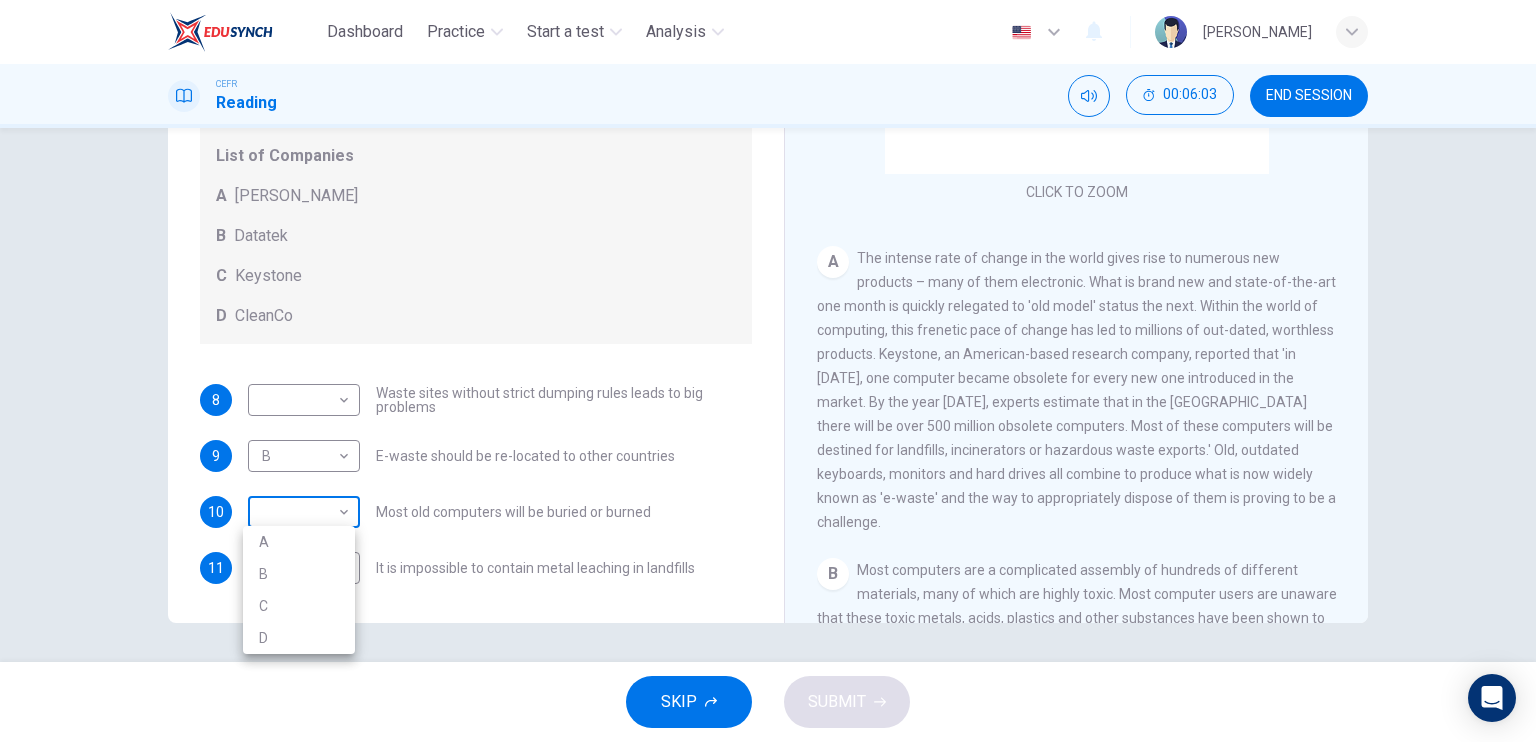 click on "Dashboard Practice Start a test Analysis English en ​ SITI AFIQAH AL HUSNA BINTI SHADI CEFR Reading 00:06:03 END SESSION Questions 8 - 11 Look at the following list of statements and the list of
companies below.
Match each statement with the correct company. Write the correct letter A-D in the boxes below on your answer sheet.
NB  You may use any letter more than once. List of Companies A Noranda Smelter B Datatek C Keystone D CleanCo 8 ​ ​ Waste sites without strict dumping rules leads to big problems 9 B B ​ E-waste should be re-located to other countries 10 ​ ​ Most old computers will be buried or burned 11 A A ​ It is impossible to contain metal leaching in landfills The Intense Rate of Change in the World CLICK TO ZOOM Click to Zoom A B C D E F G SKIP SUBMIT EduSynch - Online Language Proficiency Testing
Dashboard Practice Start a test Analysis Notifications © Copyright  2025 A B C D" at bounding box center [768, 371] 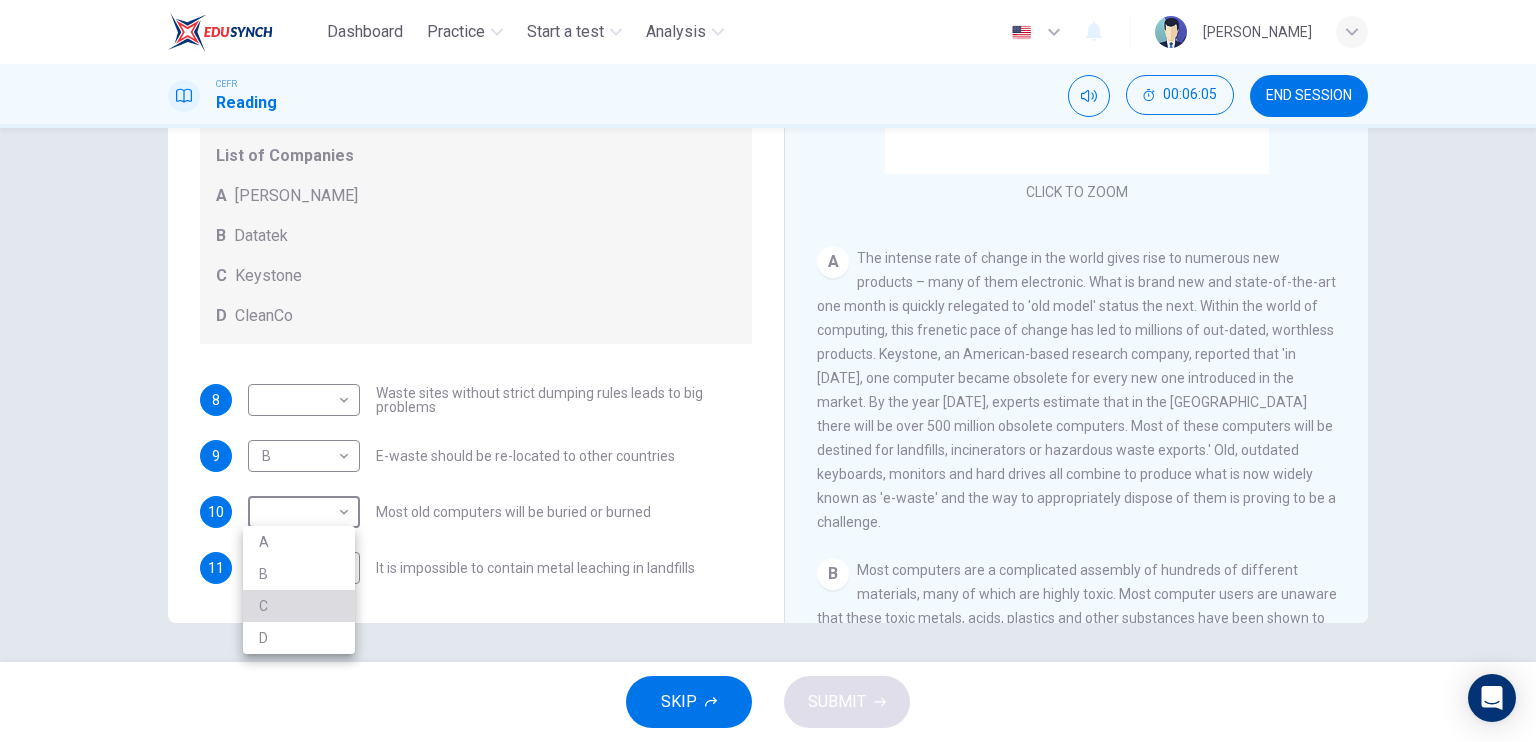 click on "C" at bounding box center (299, 606) 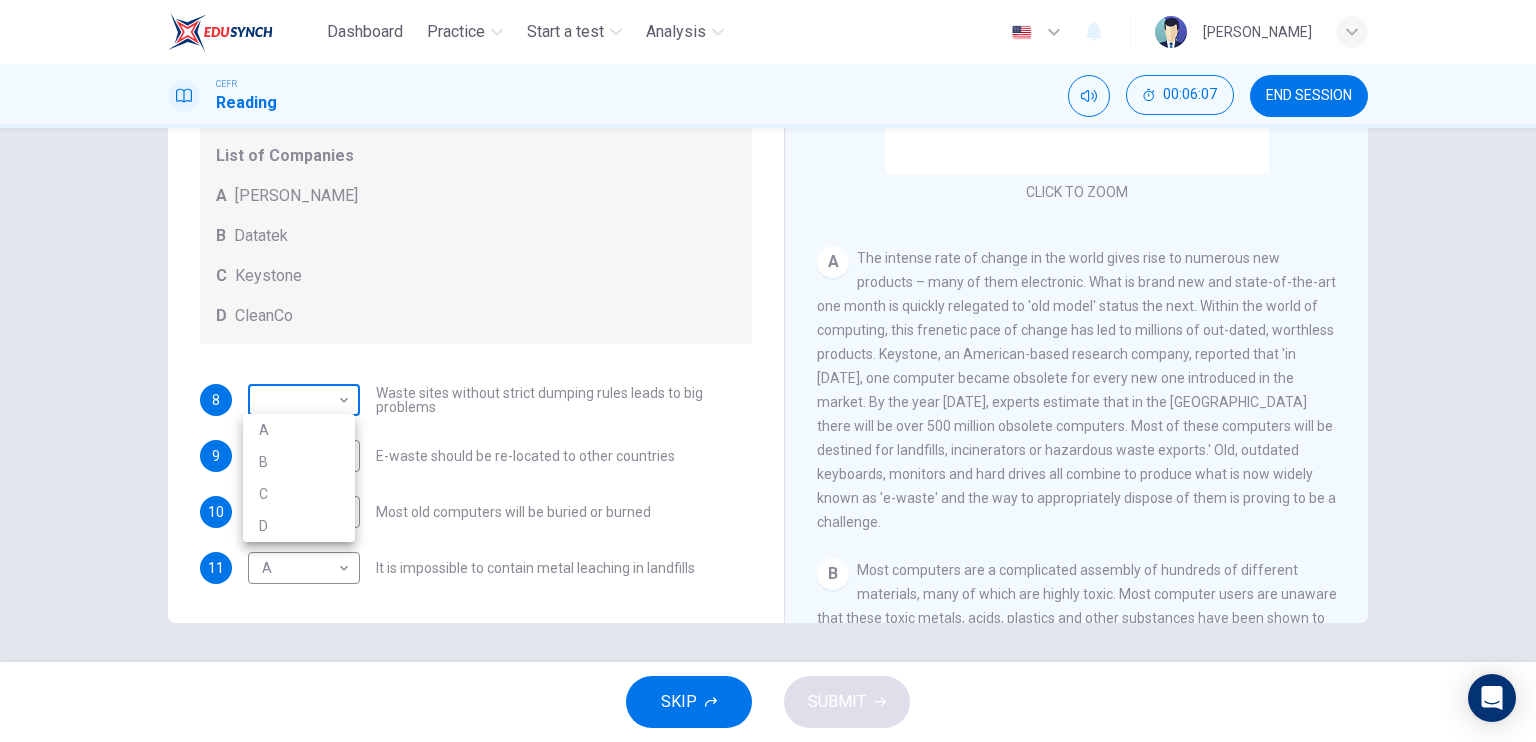 click on "Dashboard Practice Start a test Analysis English en ​ SITI AFIQAH AL HUSNA BINTI SHADI CEFR Reading 00:06:07 END SESSION Questions 8 - 11 Look at the following list of statements and the list of
companies below.
Match each statement with the correct company. Write the correct letter A-D in the boxes below on your answer sheet.
NB  You may use any letter more than once. List of Companies A [PERSON_NAME] B Datatek C Keystone D CleanCo 8 ​ ​ Waste sites without strict dumping rules leads to big problems 9 B B ​ E-waste should be re-located to other countries 10 C C ​ Most old computers will be buried or burned 11 A A ​ It is impossible to contain metal leaching in landfills The Intense Rate of Change in the World CLICK TO ZOOM Click to Zoom A B C D E F G SKIP SUBMIT EduSynch - Online Language Proficiency Testing
Dashboard Practice Start a test Analysis Notifications © Copyright  2025 A B C D" at bounding box center [768, 371] 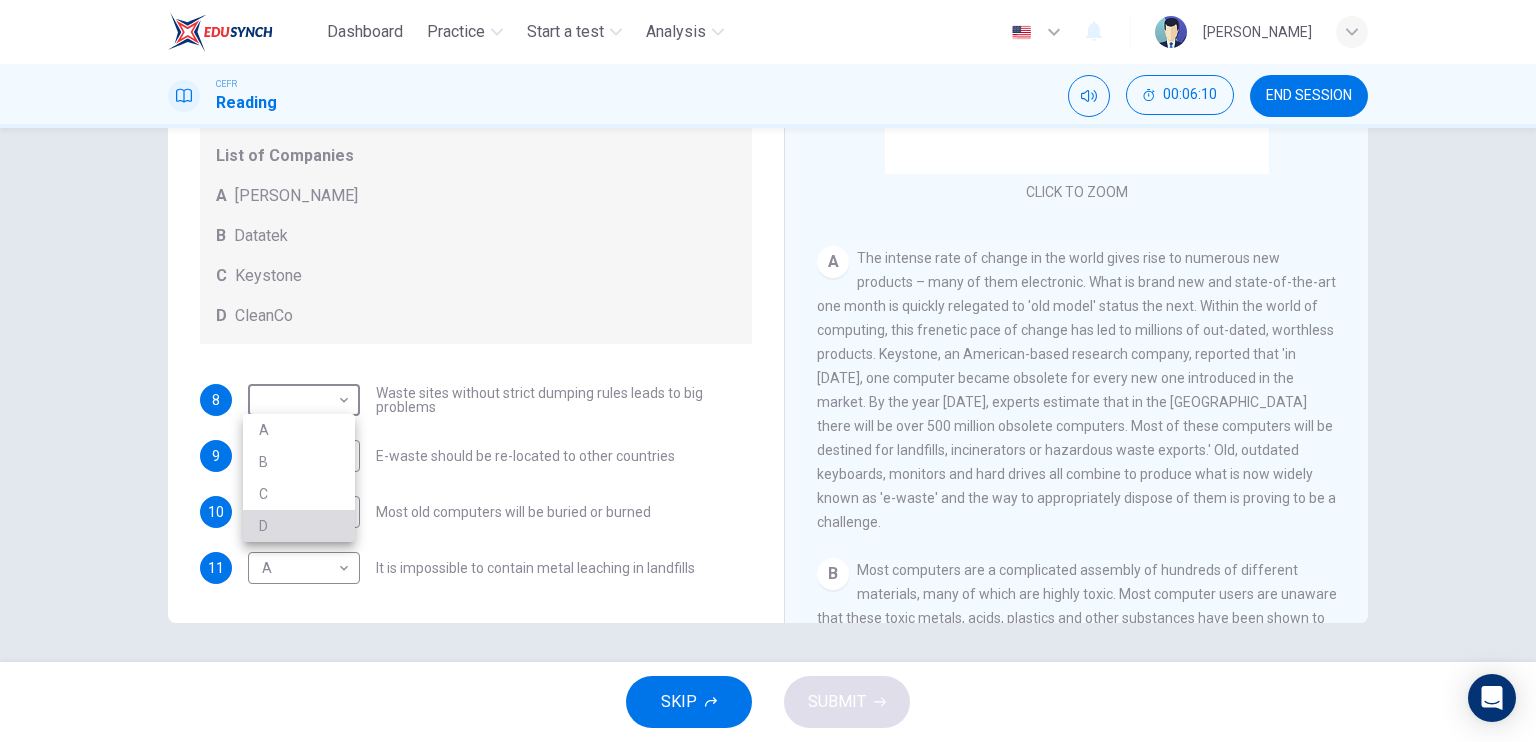 click on "D" at bounding box center (299, 526) 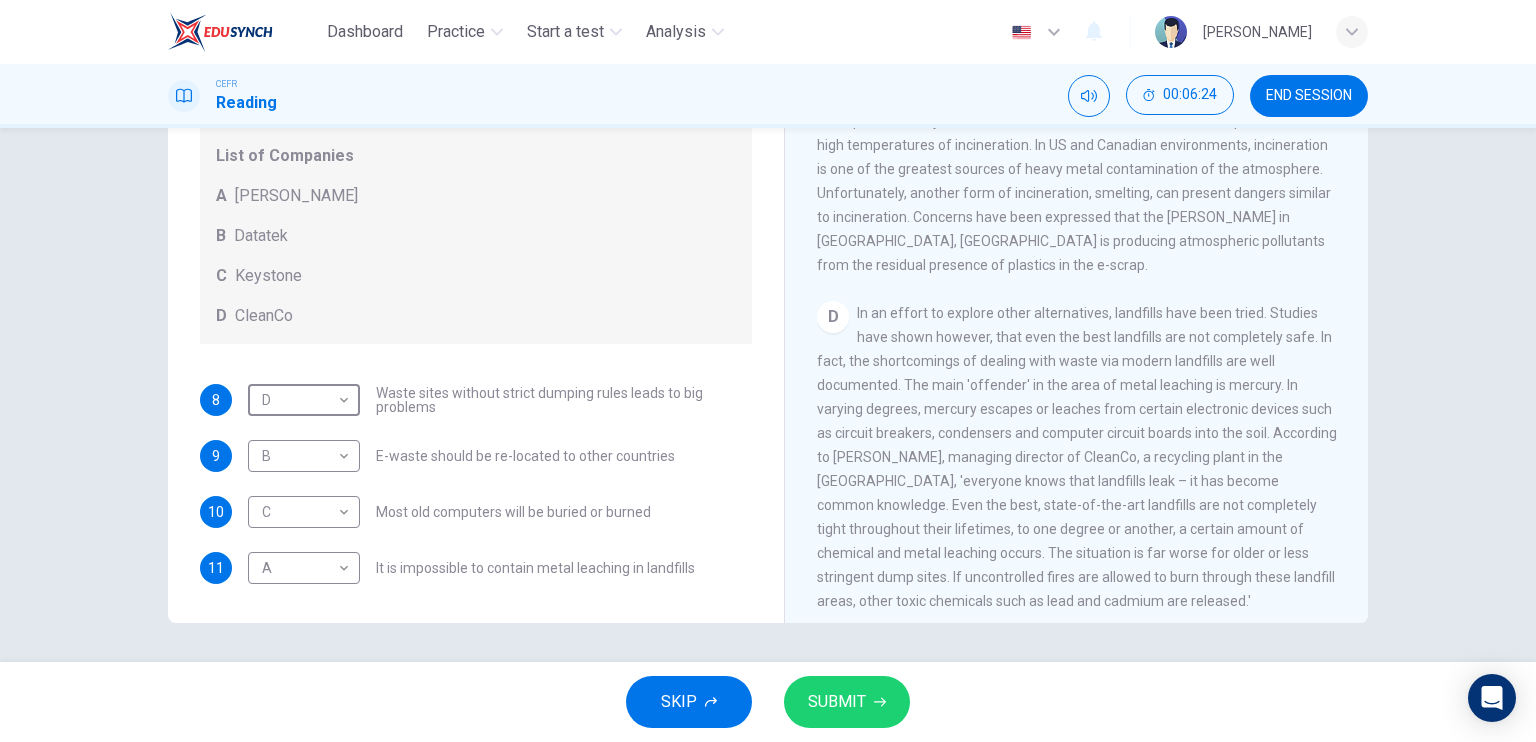 scroll, scrollTop: 952, scrollLeft: 0, axis: vertical 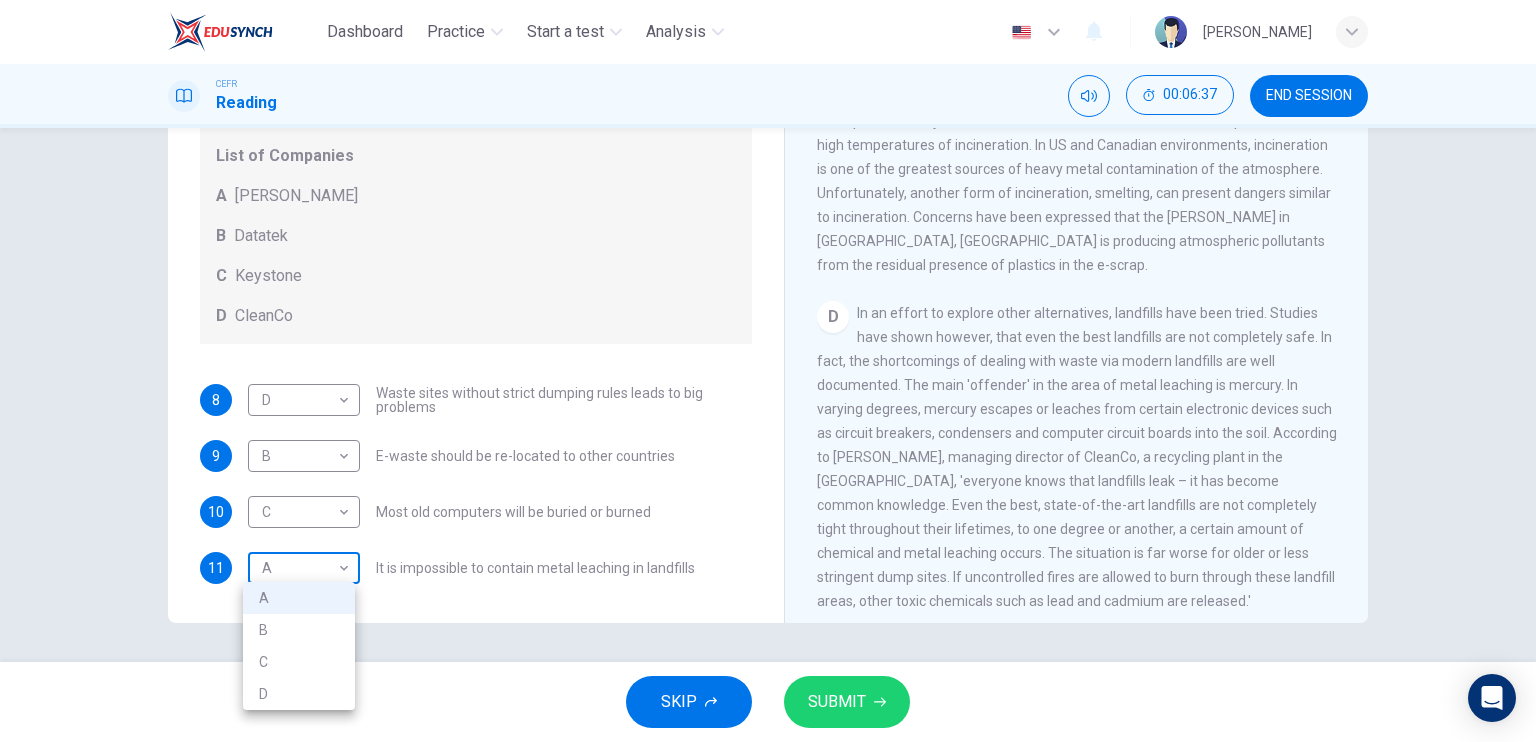 click on "Dashboard Practice Start a test Analysis English en ​ SITI AFIQAH AL HUSNA BINTI SHADI CEFR Reading 00:06:37 END SESSION Questions 8 - 11 Look at the following list of statements and the list of
companies below.
Match each statement with the correct company. Write the correct letter A-D in the boxes below on your answer sheet.
NB  You may use any letter more than once. List of Companies A [PERSON_NAME] B Datatek C Keystone D CleanCo 8 D D ​ Waste sites without strict dumping rules leads to big problems 9 B B ​ E-waste should be re-located to other countries 10 C C ​ Most old computers will be buried or burned 11 A A ​ It is impossible to contain metal leaching in landfills The Intense Rate of Change in the World CLICK TO ZOOM Click to Zoom A B C D E F G SKIP SUBMIT EduSynch - Online Language Proficiency Testing
Dashboard Practice Start a test Analysis Notifications © Copyright  2025 A B C D" at bounding box center [768, 371] 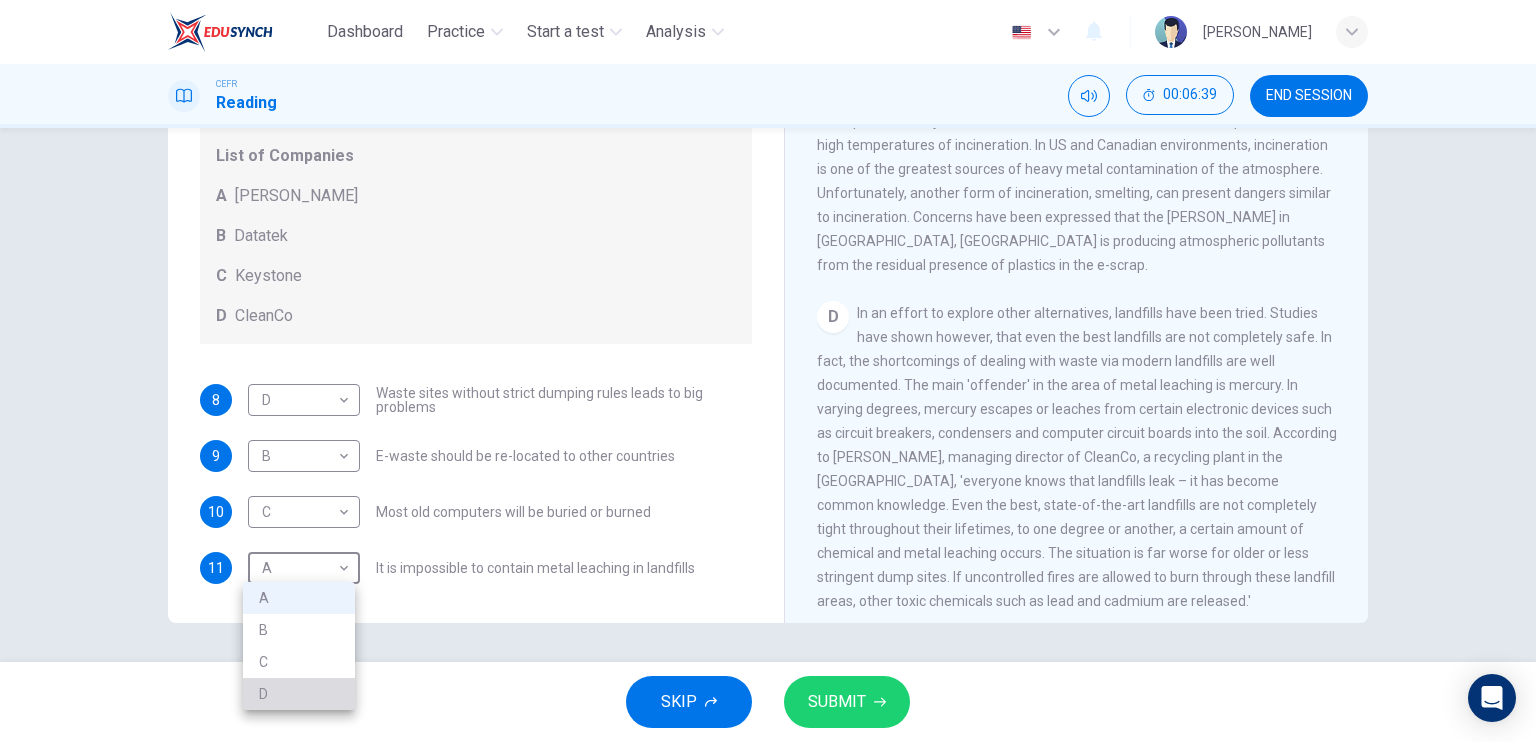 click on "D" at bounding box center (299, 694) 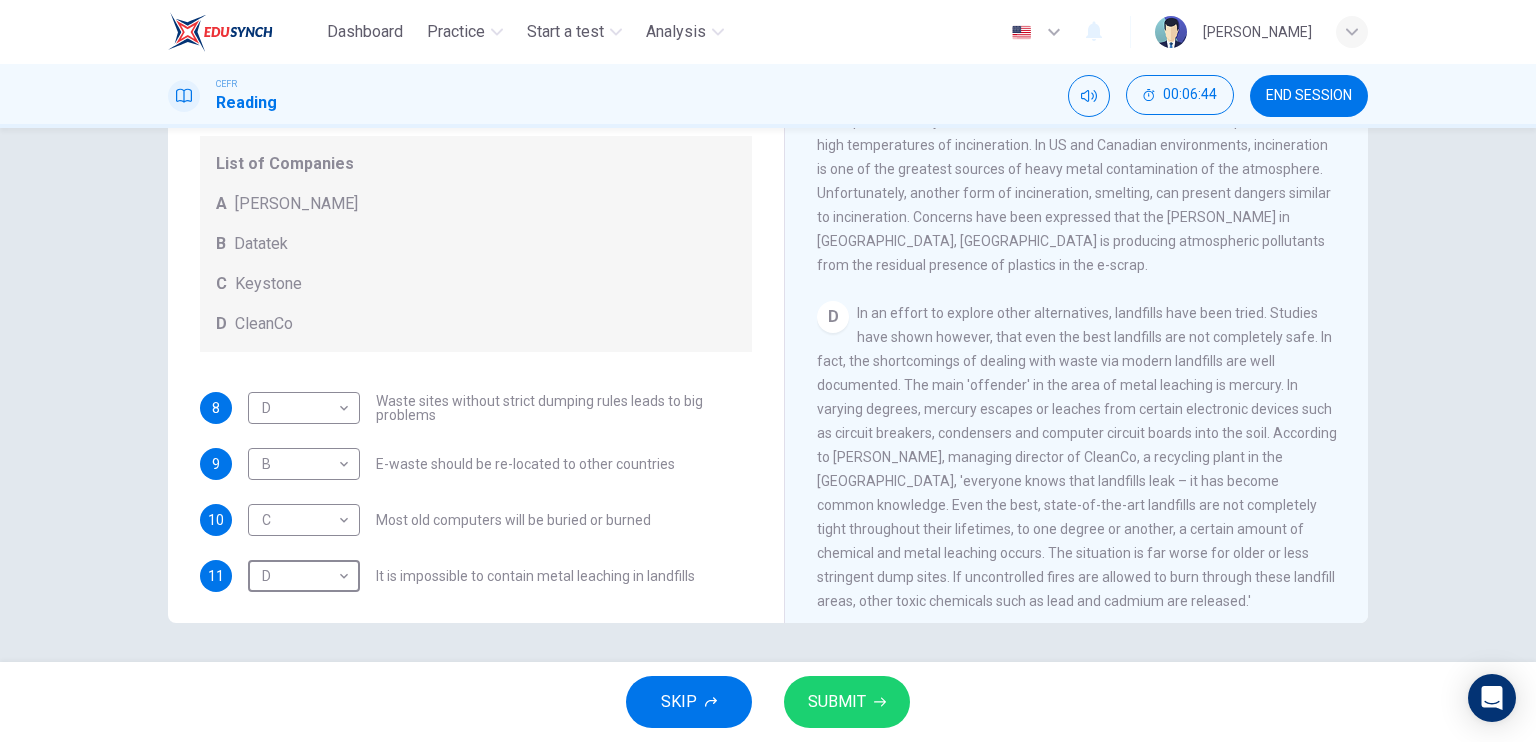 scroll, scrollTop: 104, scrollLeft: 0, axis: vertical 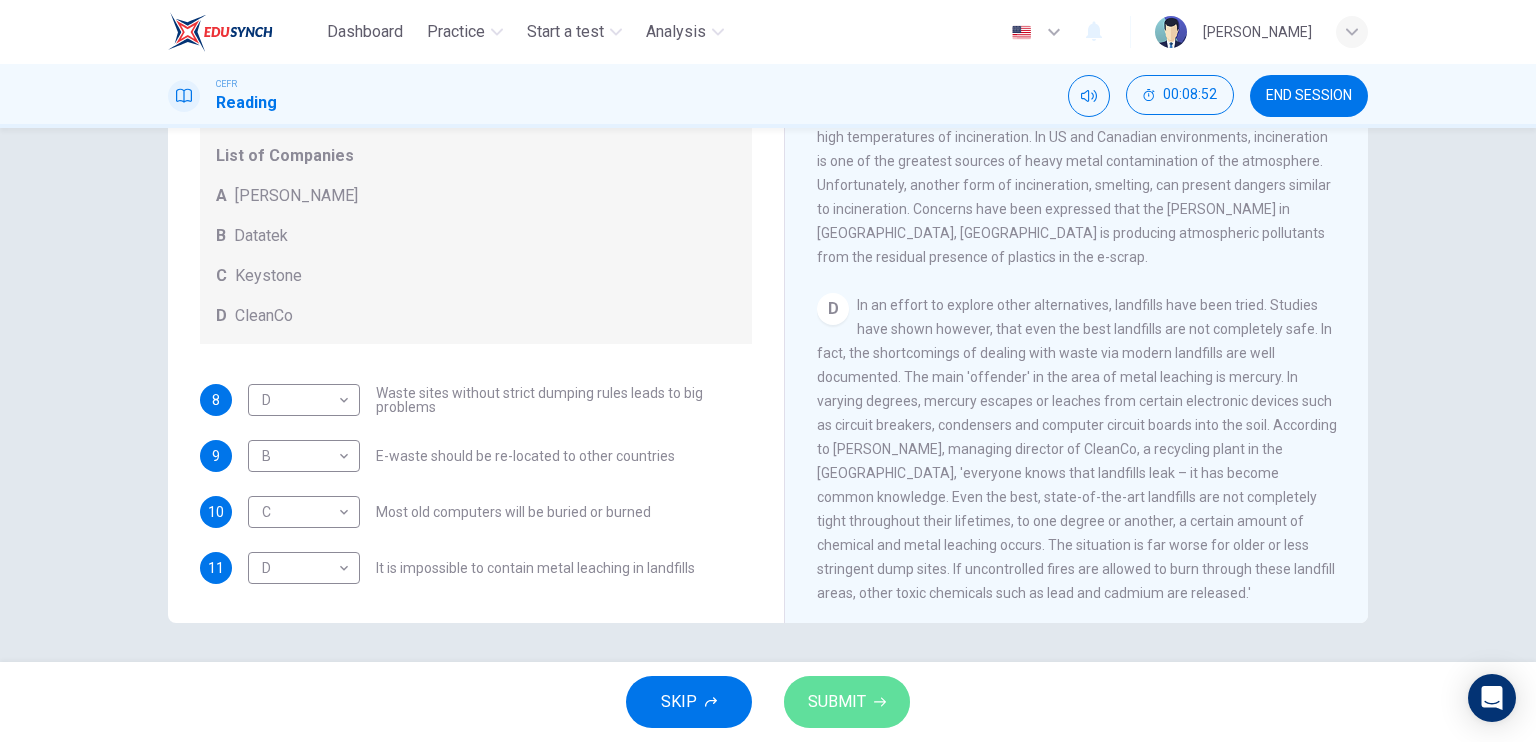 click on "SUBMIT" at bounding box center (837, 702) 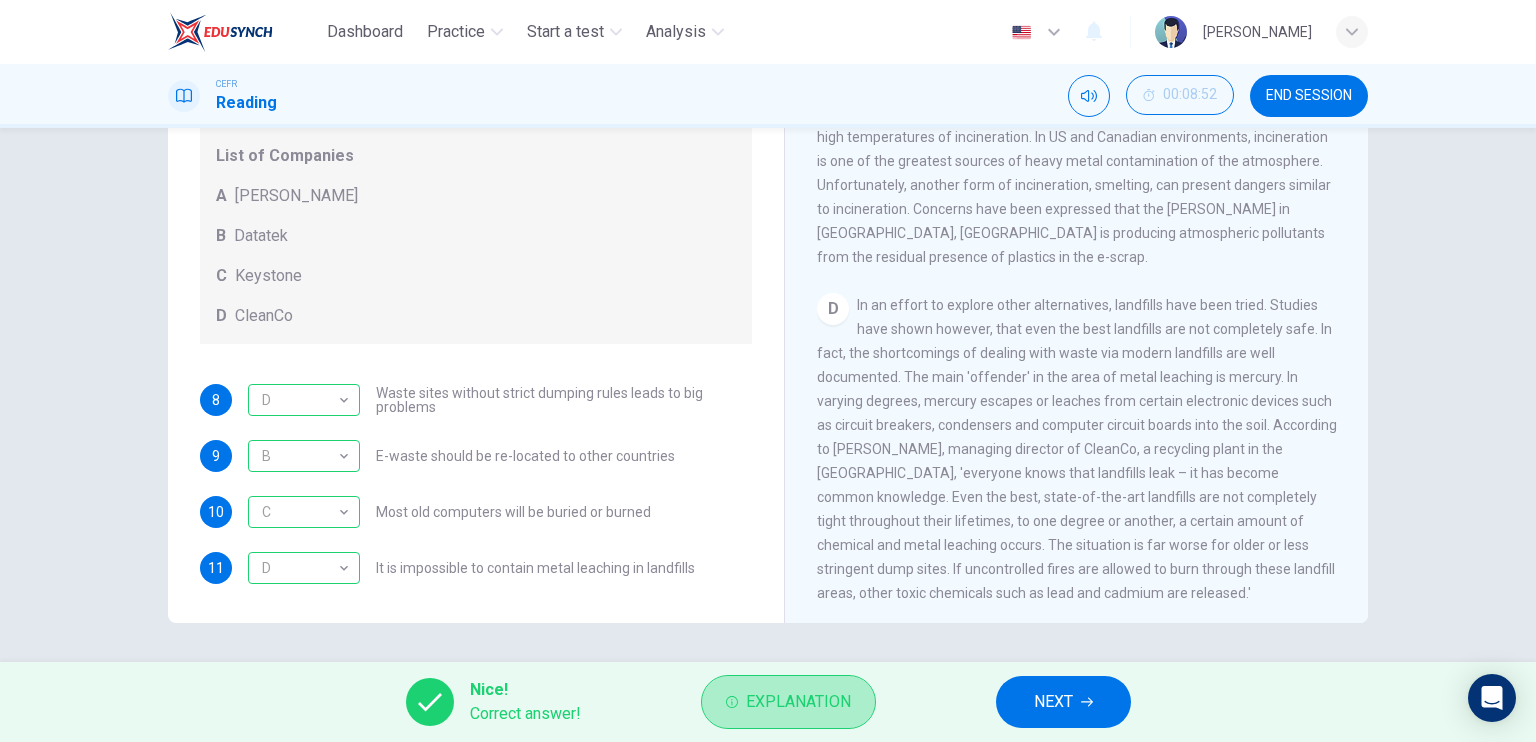 click on "Explanation" at bounding box center (788, 702) 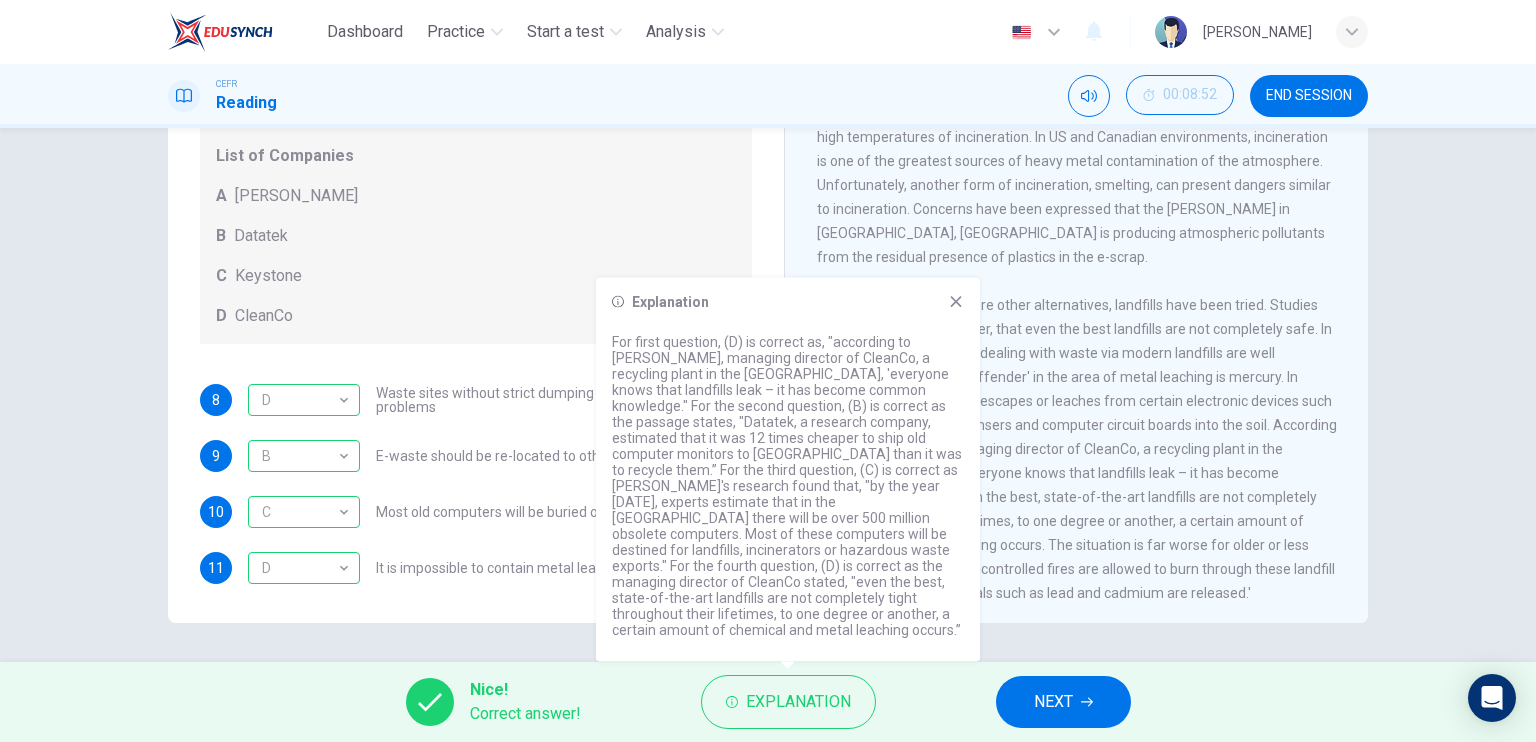 click 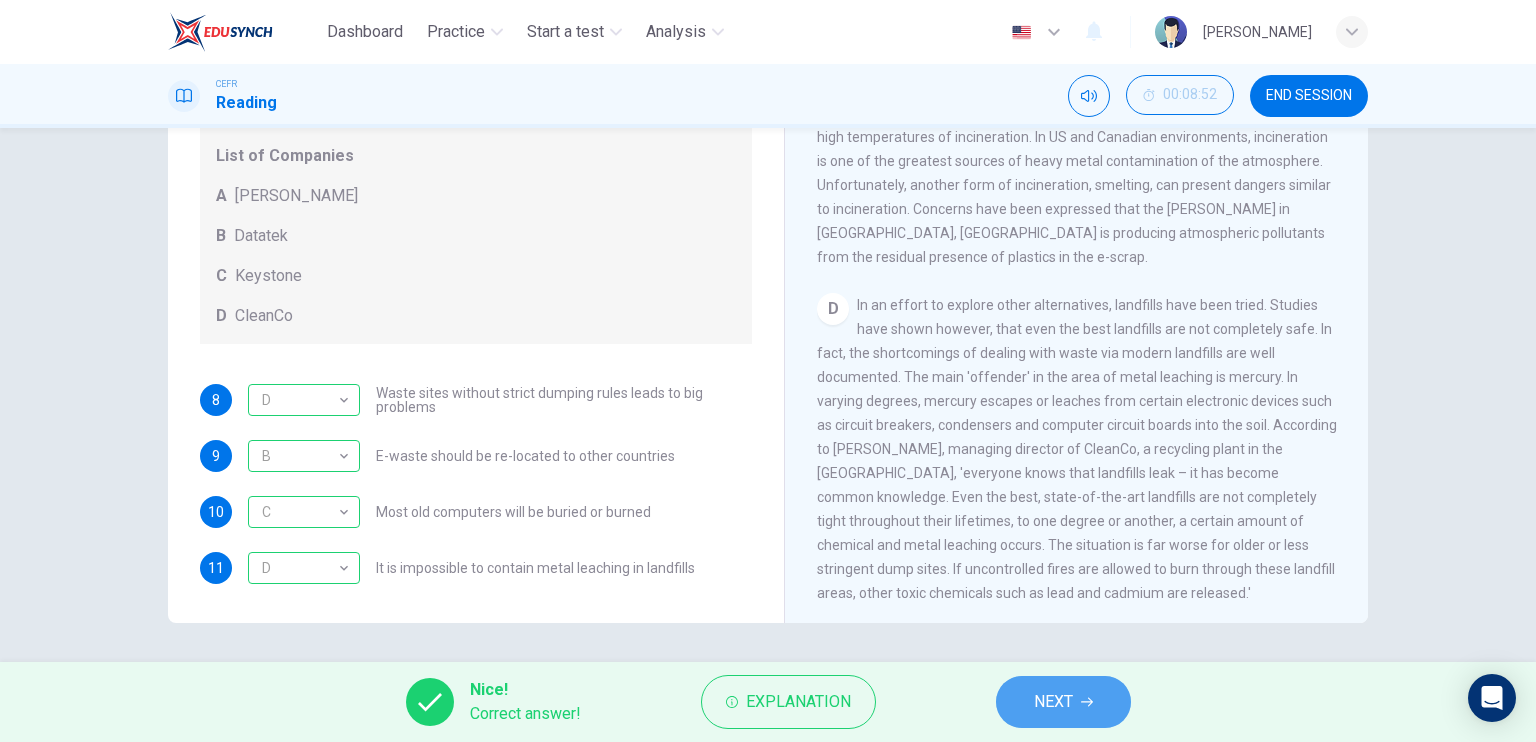 click on "NEXT" at bounding box center [1063, 702] 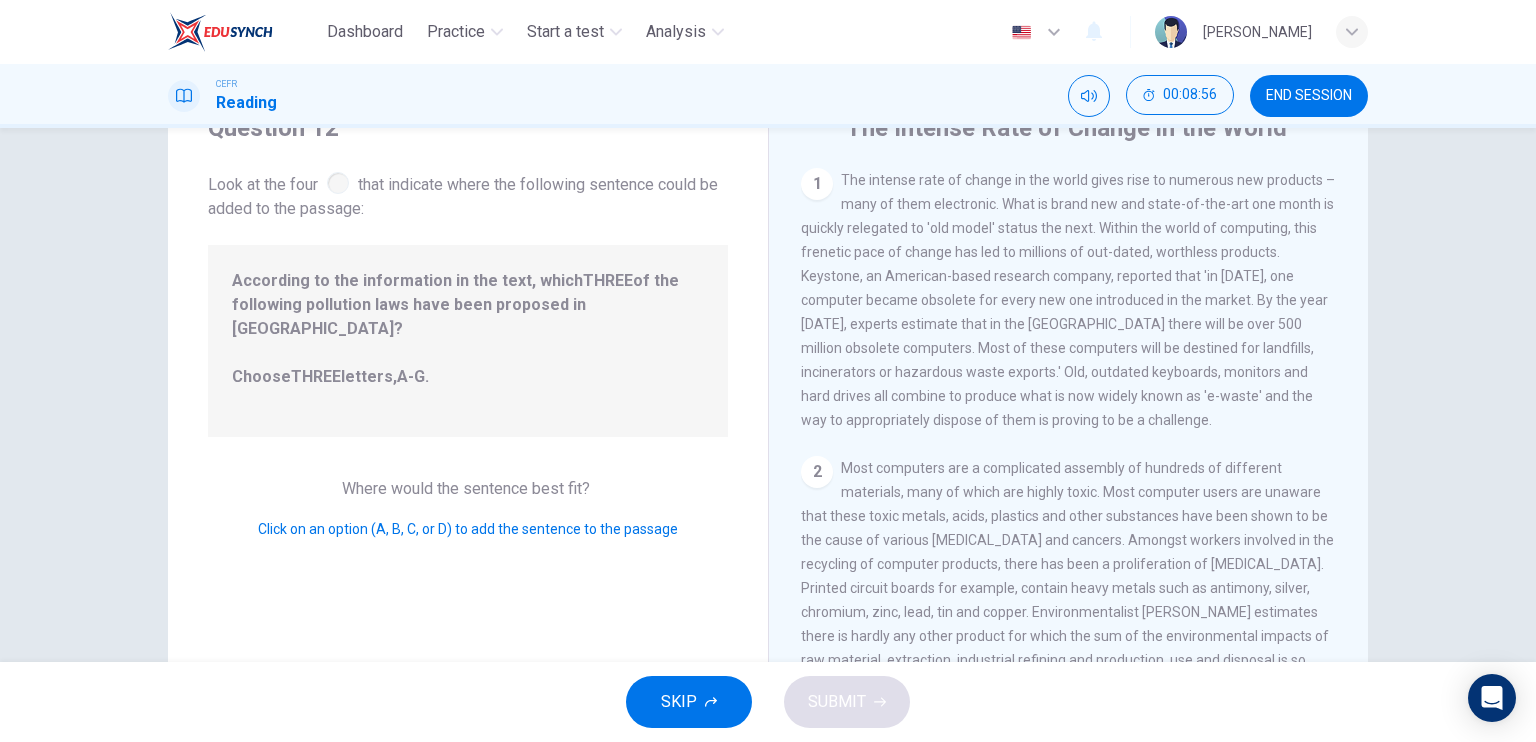 scroll, scrollTop: 60, scrollLeft: 0, axis: vertical 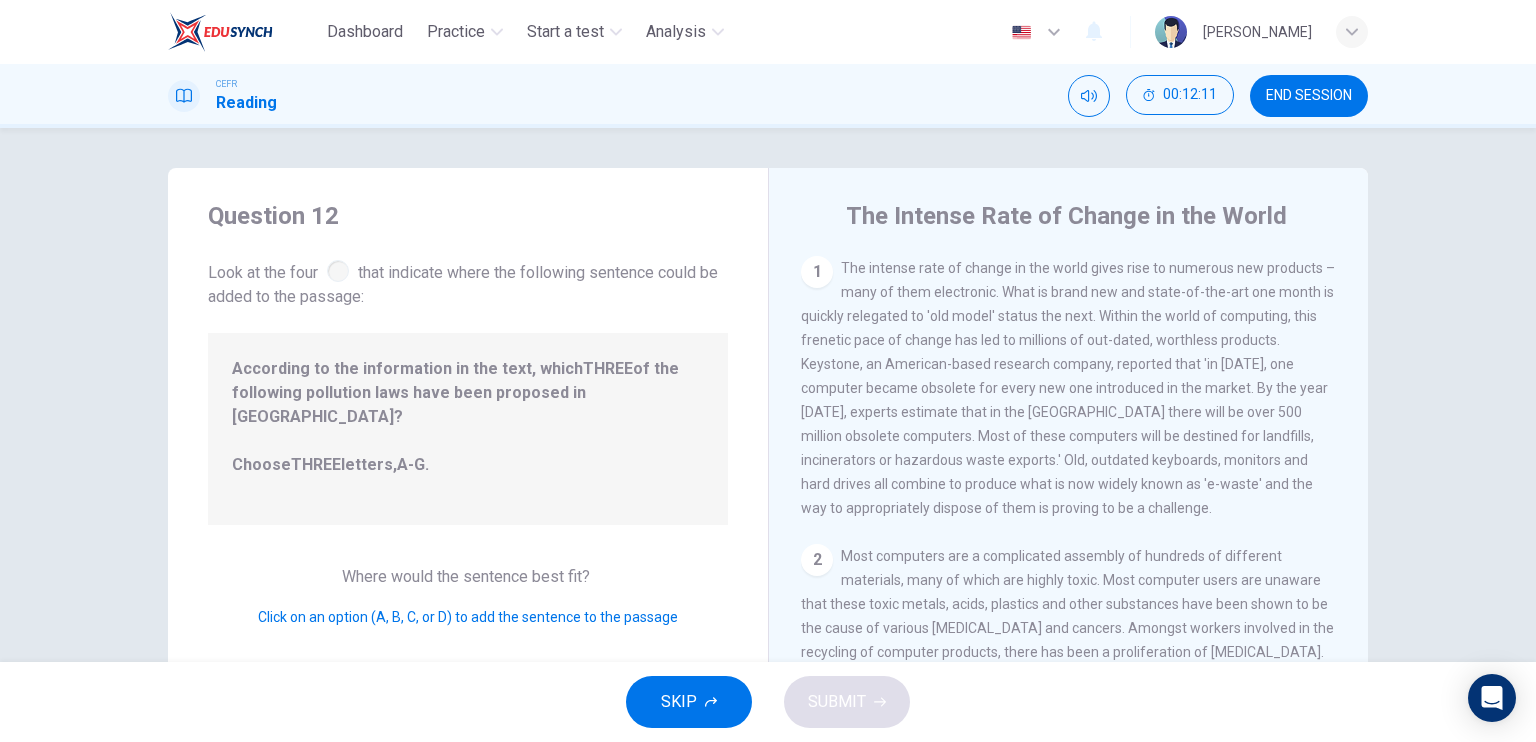 click on "2" at bounding box center [817, 560] 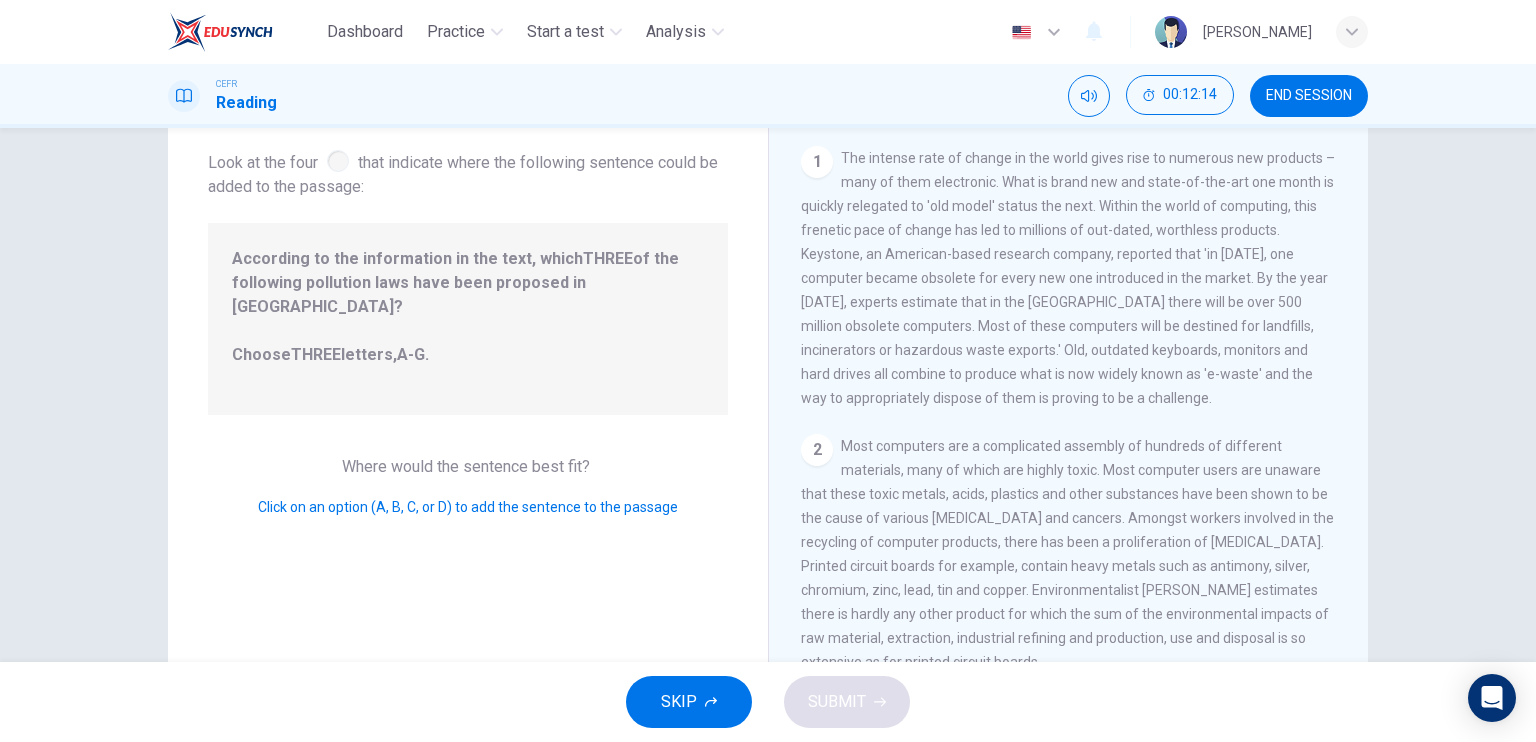 scroll, scrollTop: 111, scrollLeft: 0, axis: vertical 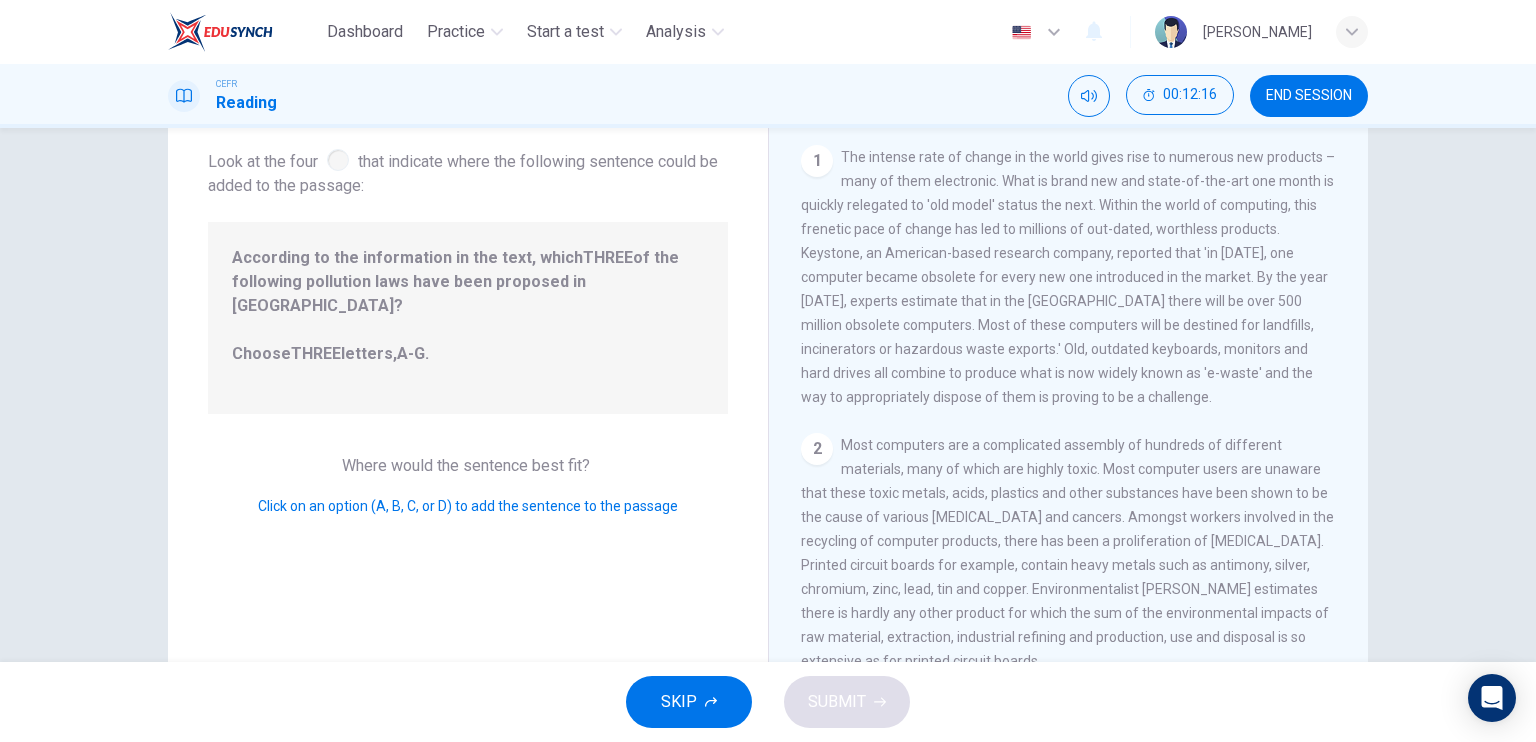 click on "Click on an option (A, B, C, or D) to add the sentence to the passage" at bounding box center [468, 506] 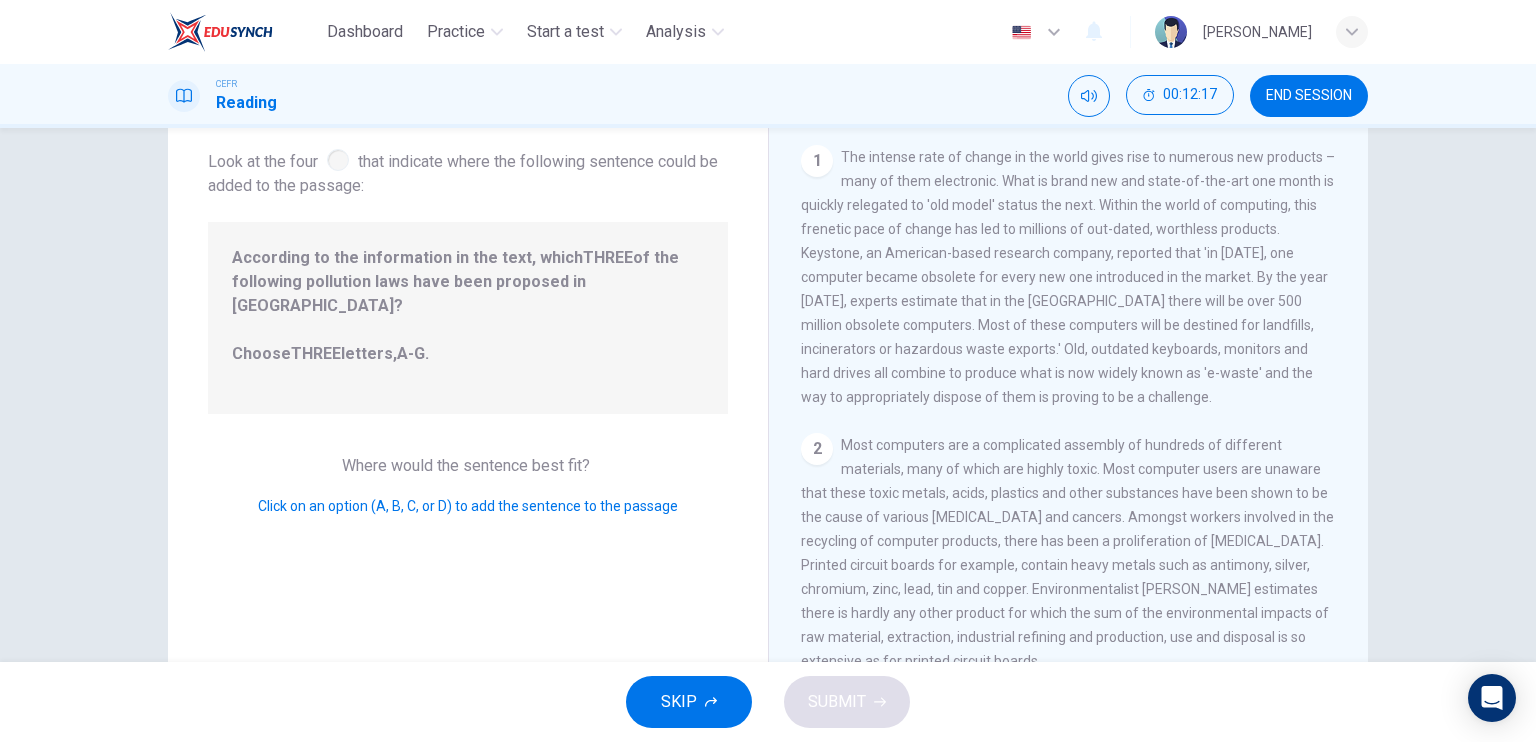click on "According to the information in the text, which  THREE  of the following pollution laws have been proposed in [GEOGRAPHIC_DATA]? Choose  THREE  letters,  A-G ." at bounding box center (468, 318) 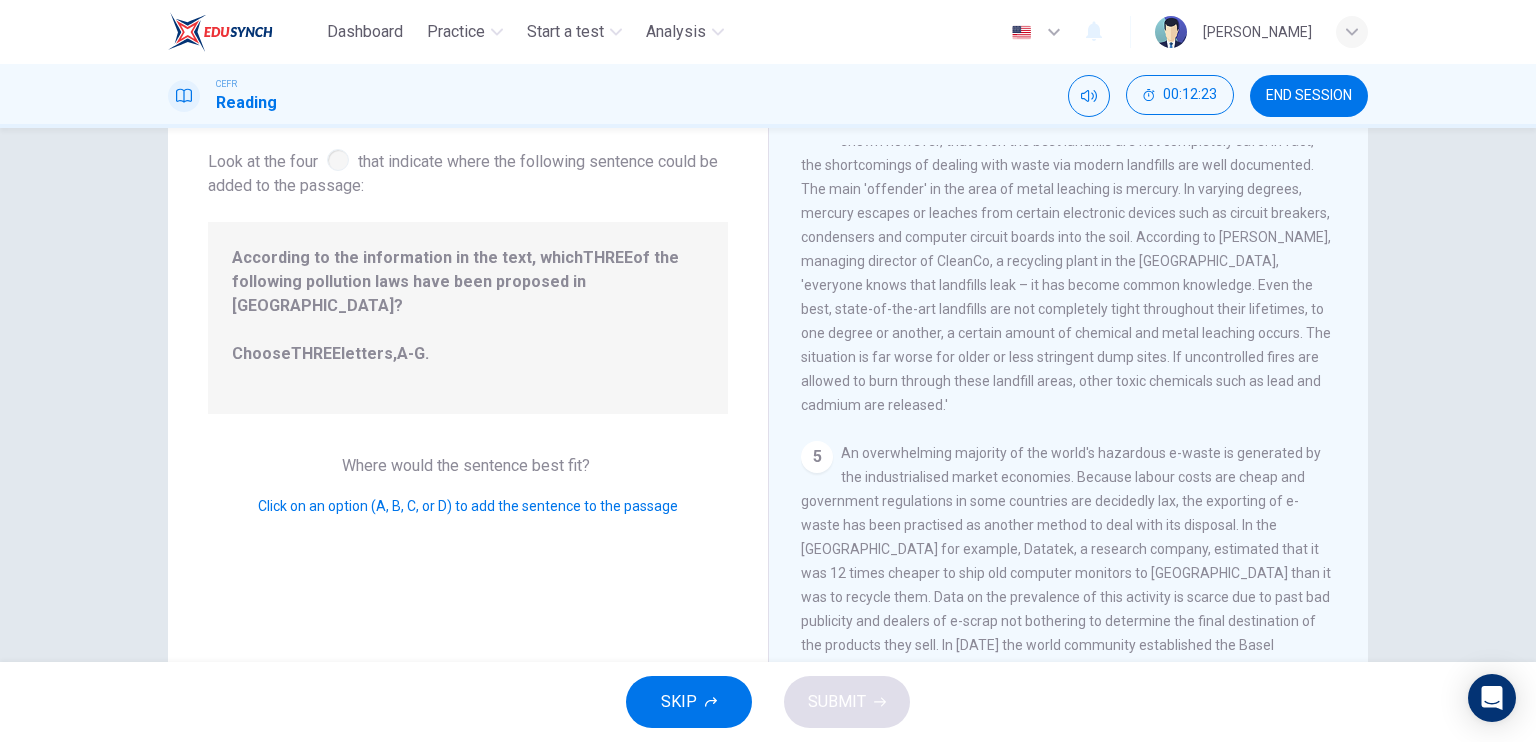 scroll, scrollTop: 0, scrollLeft: 0, axis: both 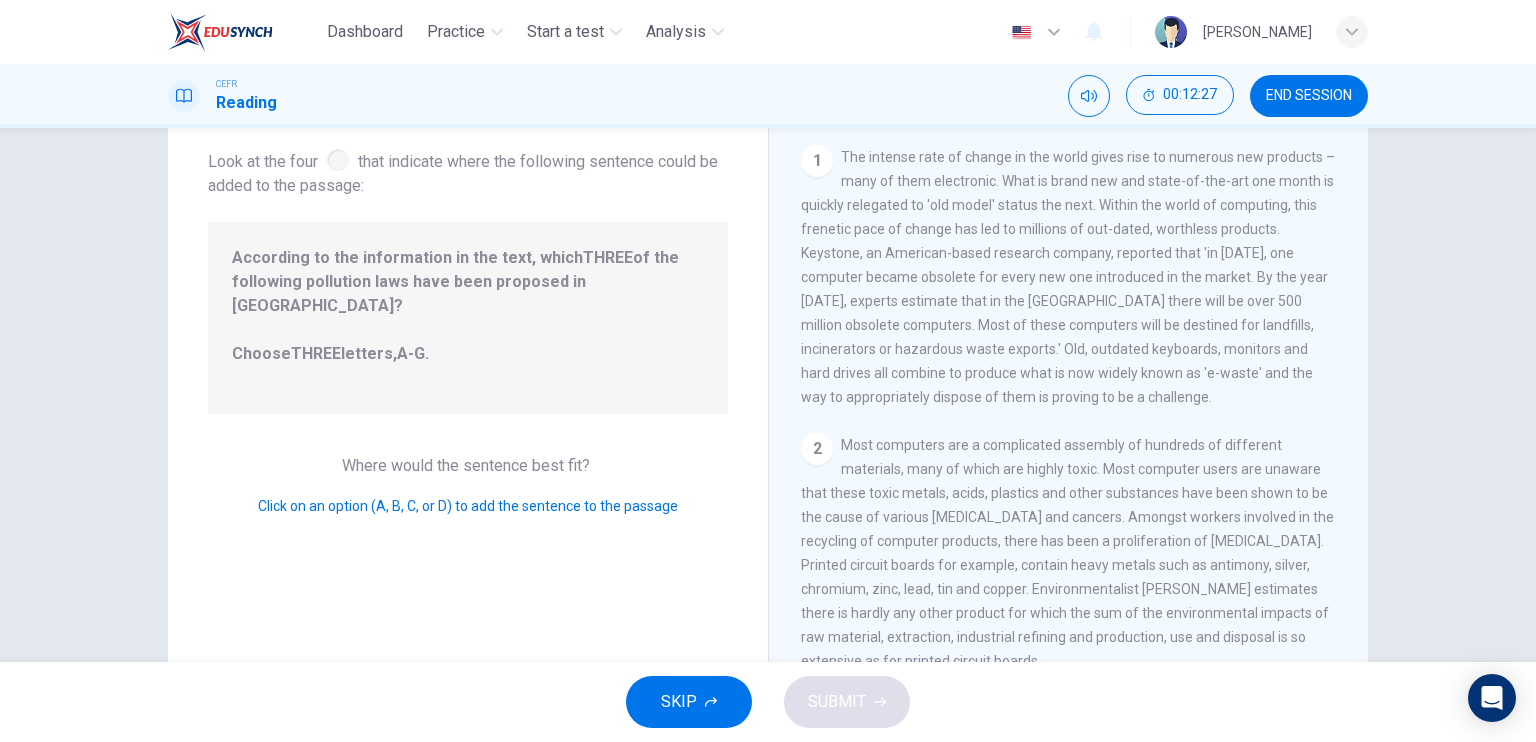 click on "1 The intense rate of change in the world gives rise to numerous new products – many of them electronic. What is brand new and state-of-the-art one month is quickly relegated to 'old model' status the next. Within the world of computing, this frenetic pace of change has led to millions of out-dated, worthless products. Keystone, an American-based research company, reported that 'in [DATE], one computer became obsolete for every new one introduced in the market. By the year [DATE], experts estimate that in the [GEOGRAPHIC_DATA] there will be over 500 million obsolete computers. Most of these computers will be destined for landfills, incinerators or hazardous waste exports.' Old, outdated keyboards, monitors and hard drives all combine to produce what is now widely known as 'e-waste' and the way to appropriately dispose of them is proving to be a challenge. 2 3 4 5 6 7" at bounding box center [1082, 432] 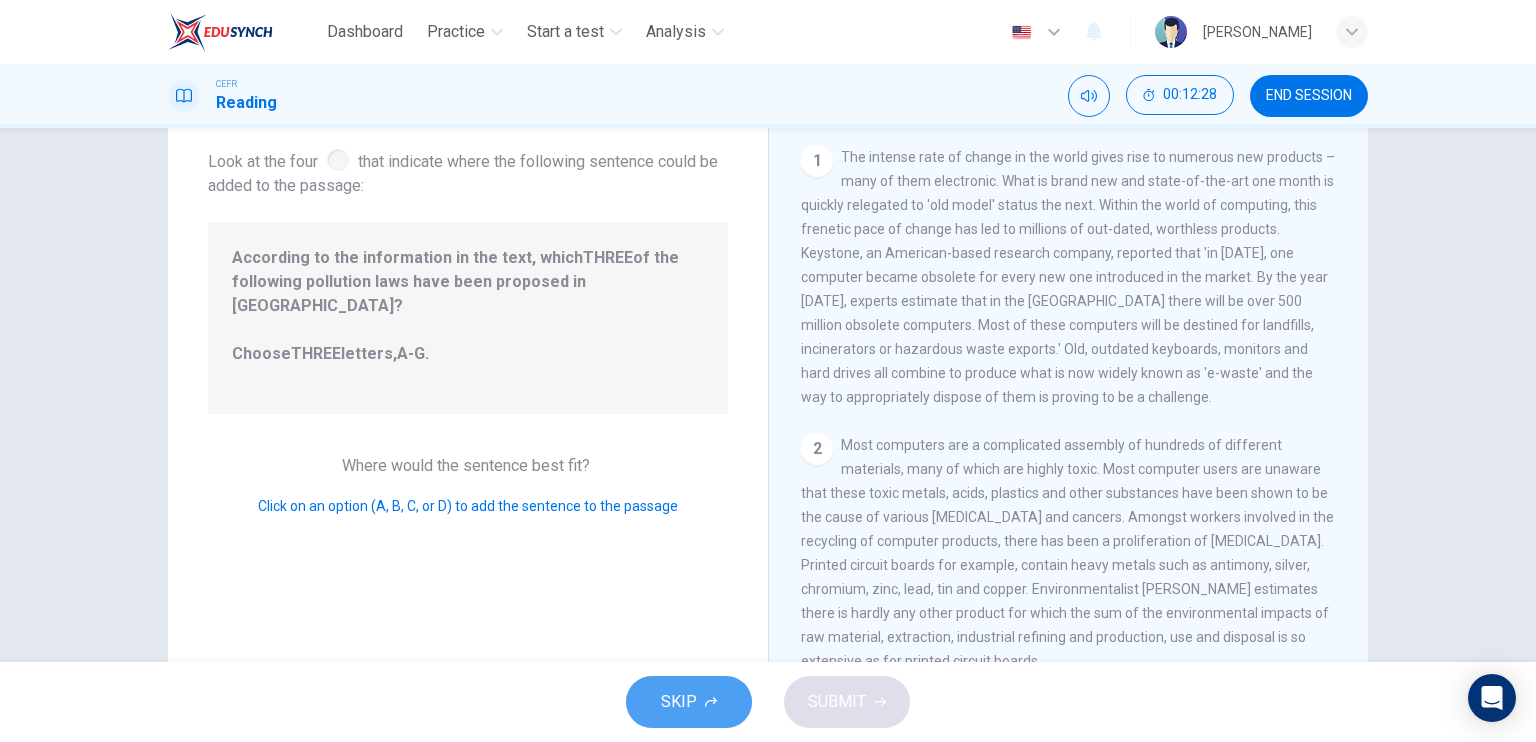 click on "SKIP" at bounding box center [689, 702] 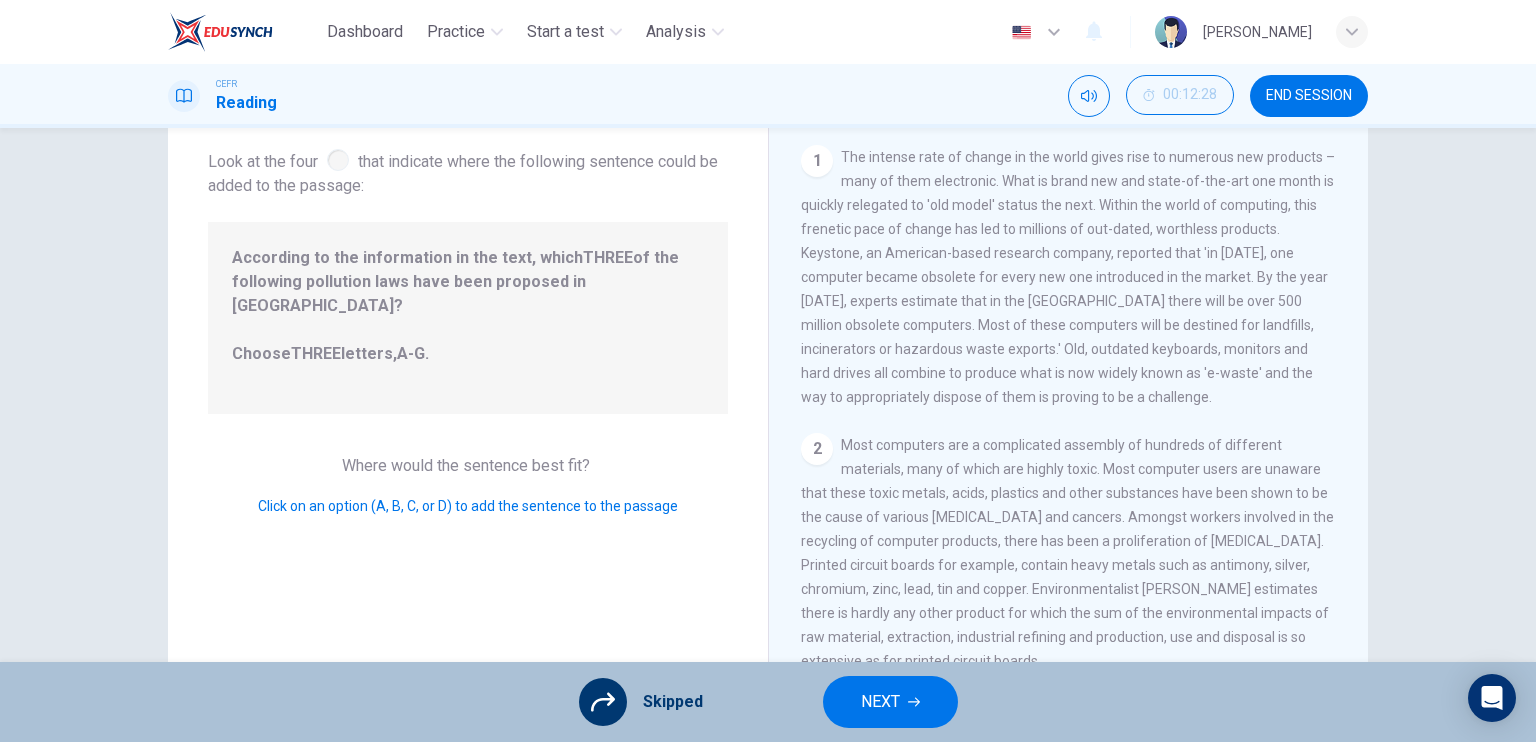 scroll, scrollTop: 0, scrollLeft: 0, axis: both 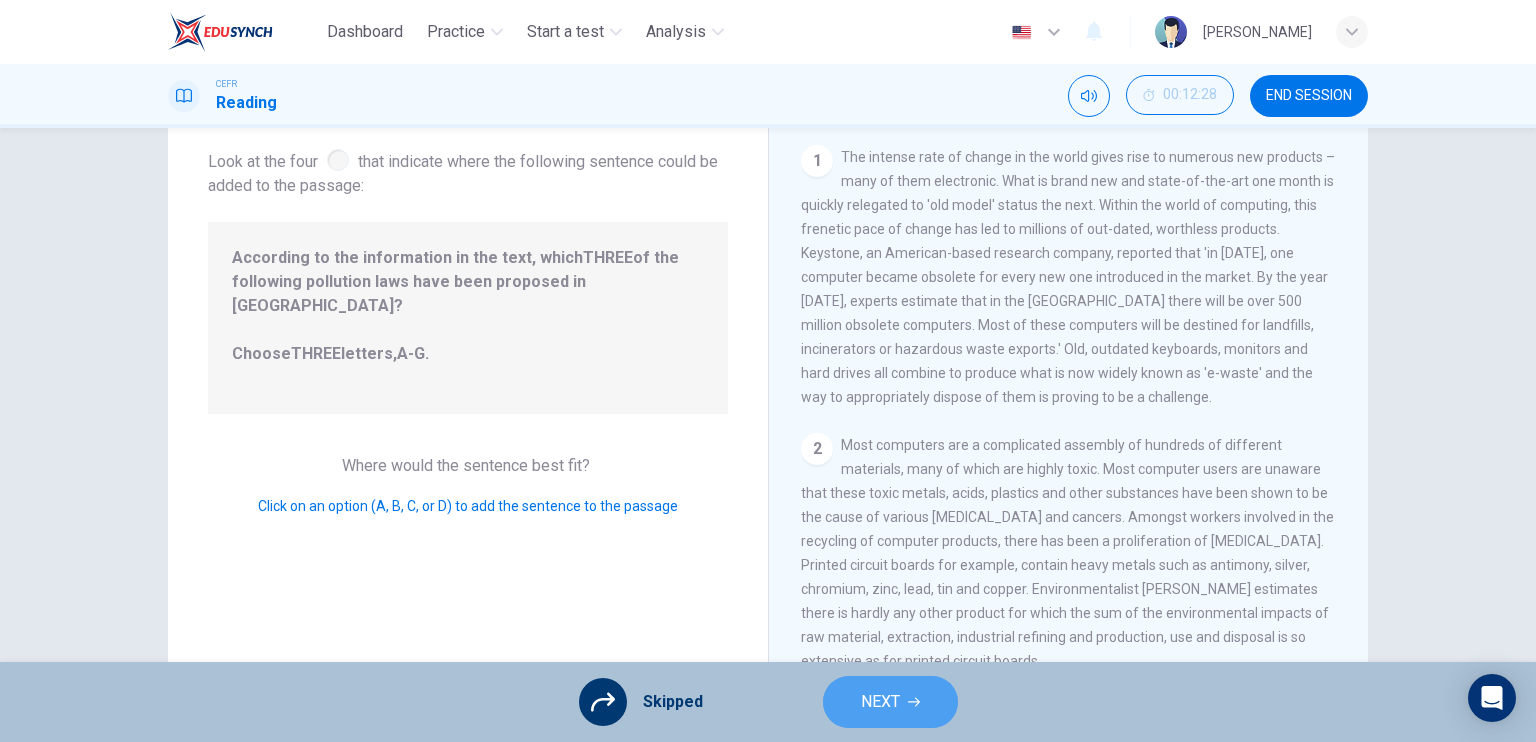 click on "NEXT" at bounding box center [880, 702] 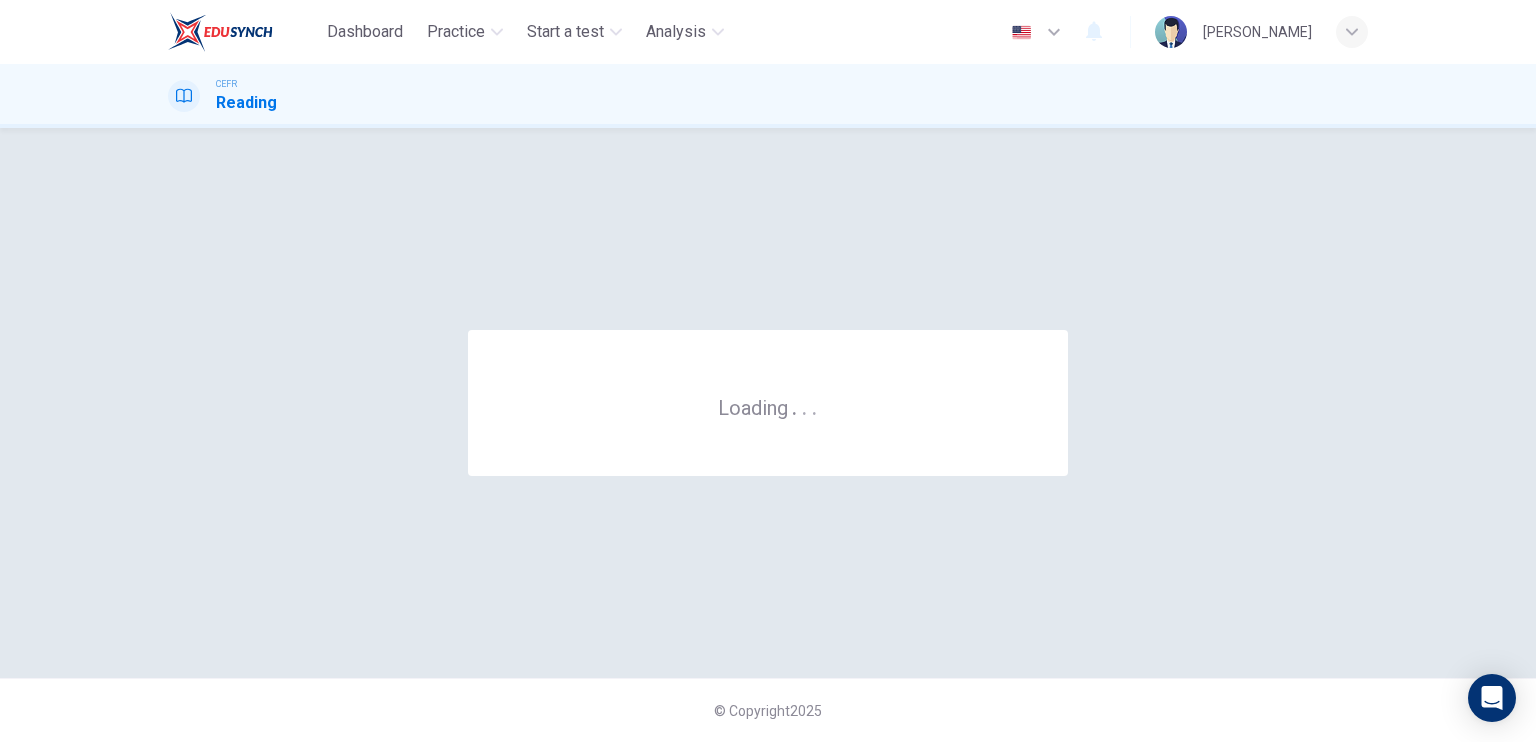 scroll, scrollTop: 0, scrollLeft: 0, axis: both 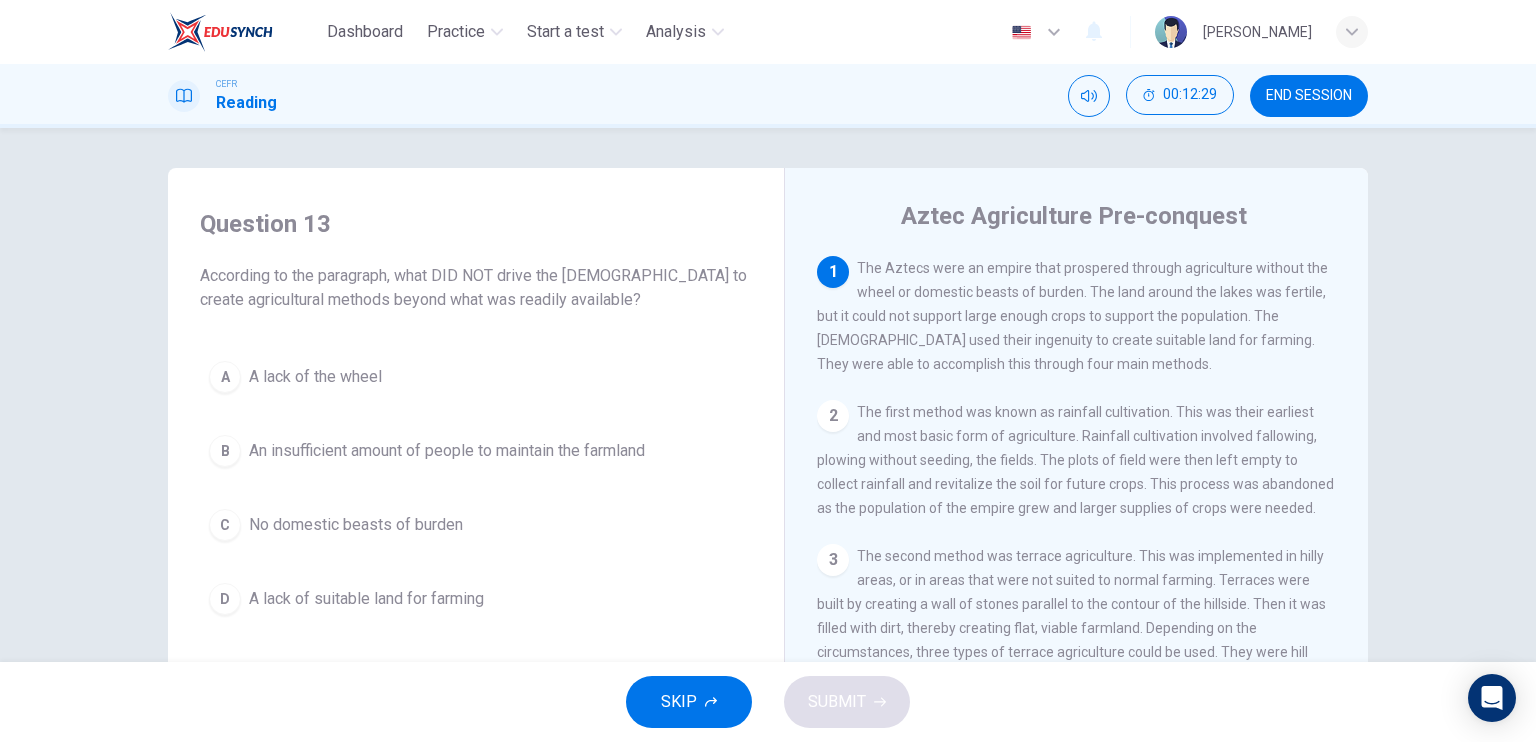 click on "END SESSION" at bounding box center [1309, 96] 